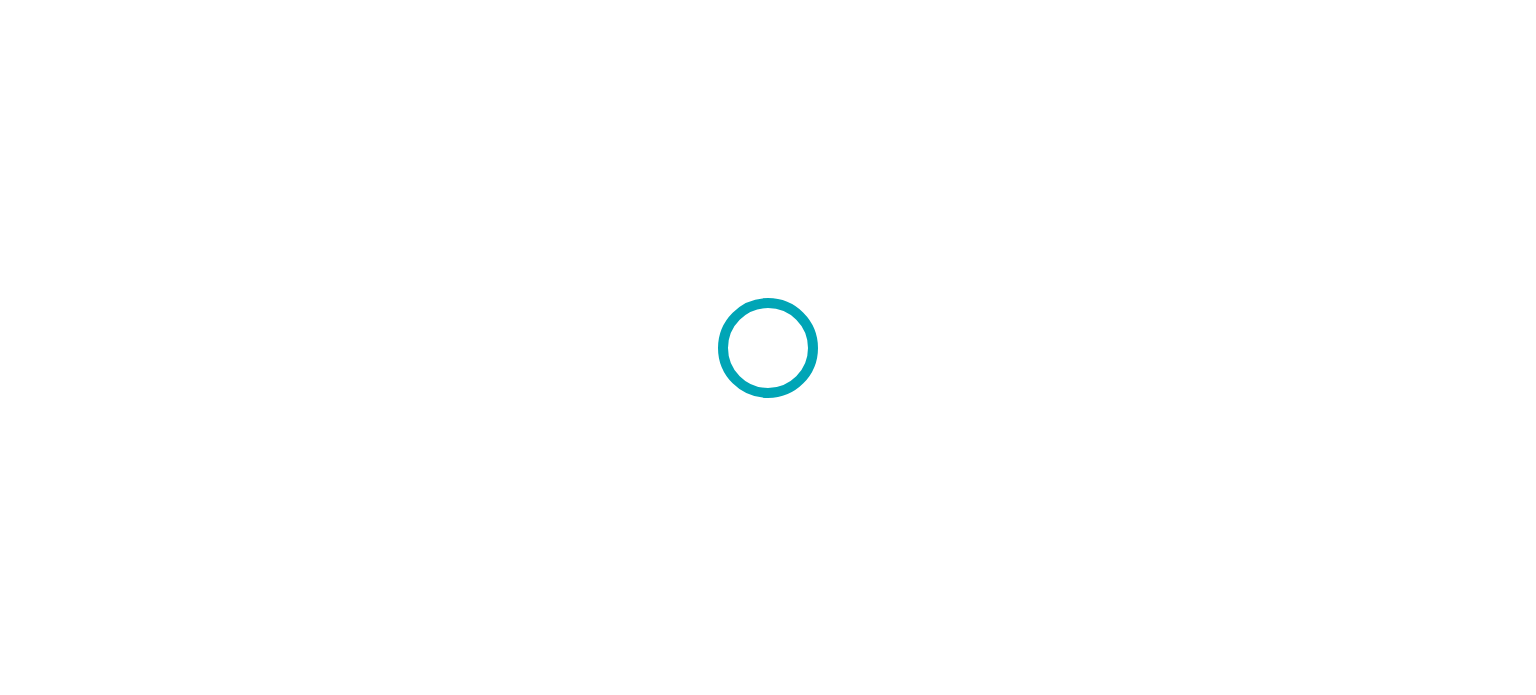 scroll, scrollTop: 0, scrollLeft: 0, axis: both 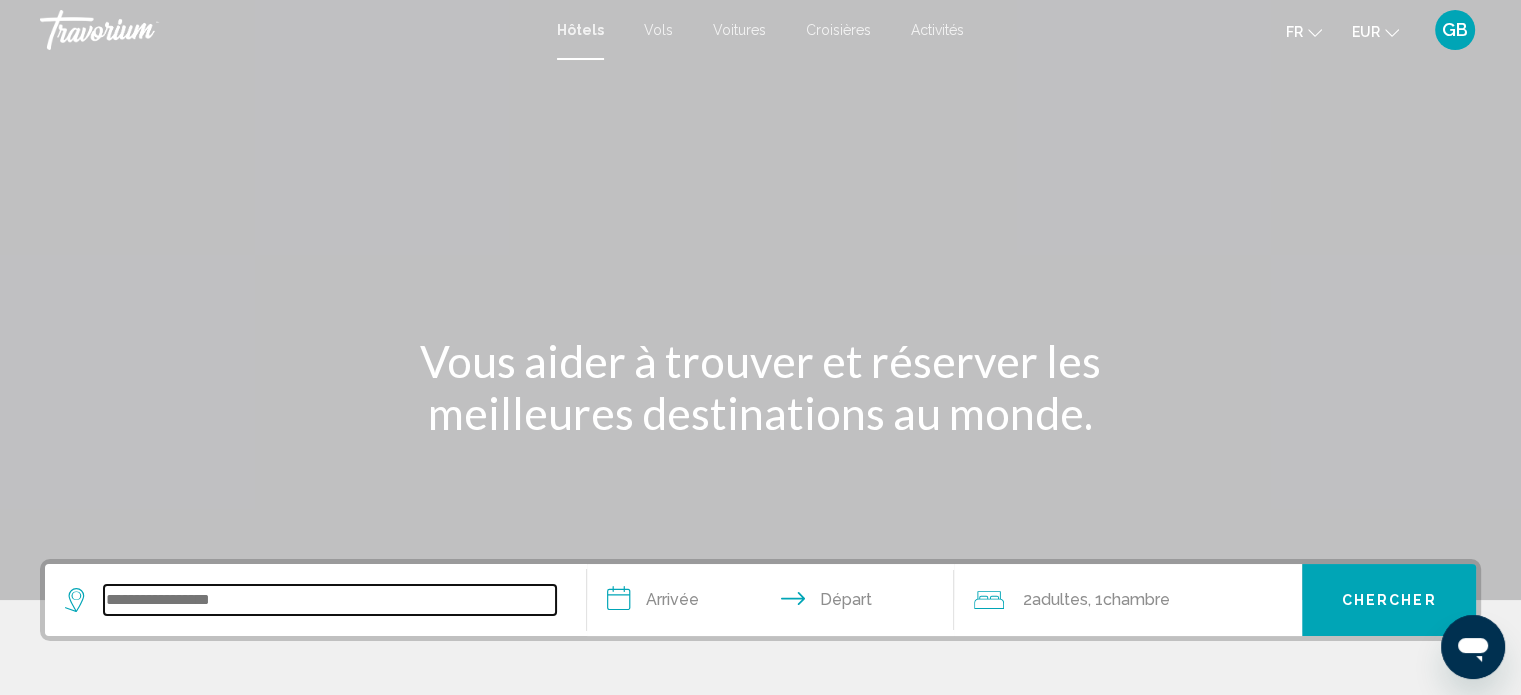 click at bounding box center [330, 600] 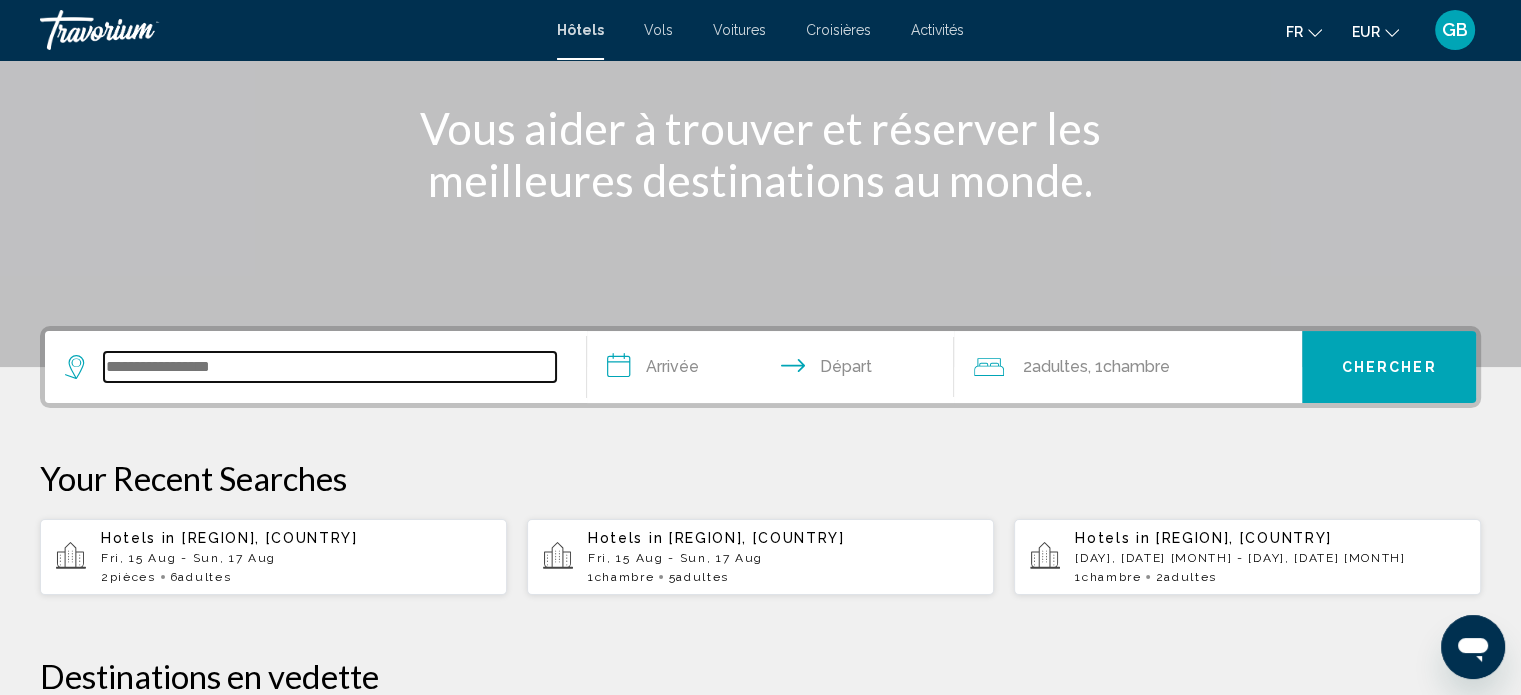 scroll, scrollTop: 493, scrollLeft: 0, axis: vertical 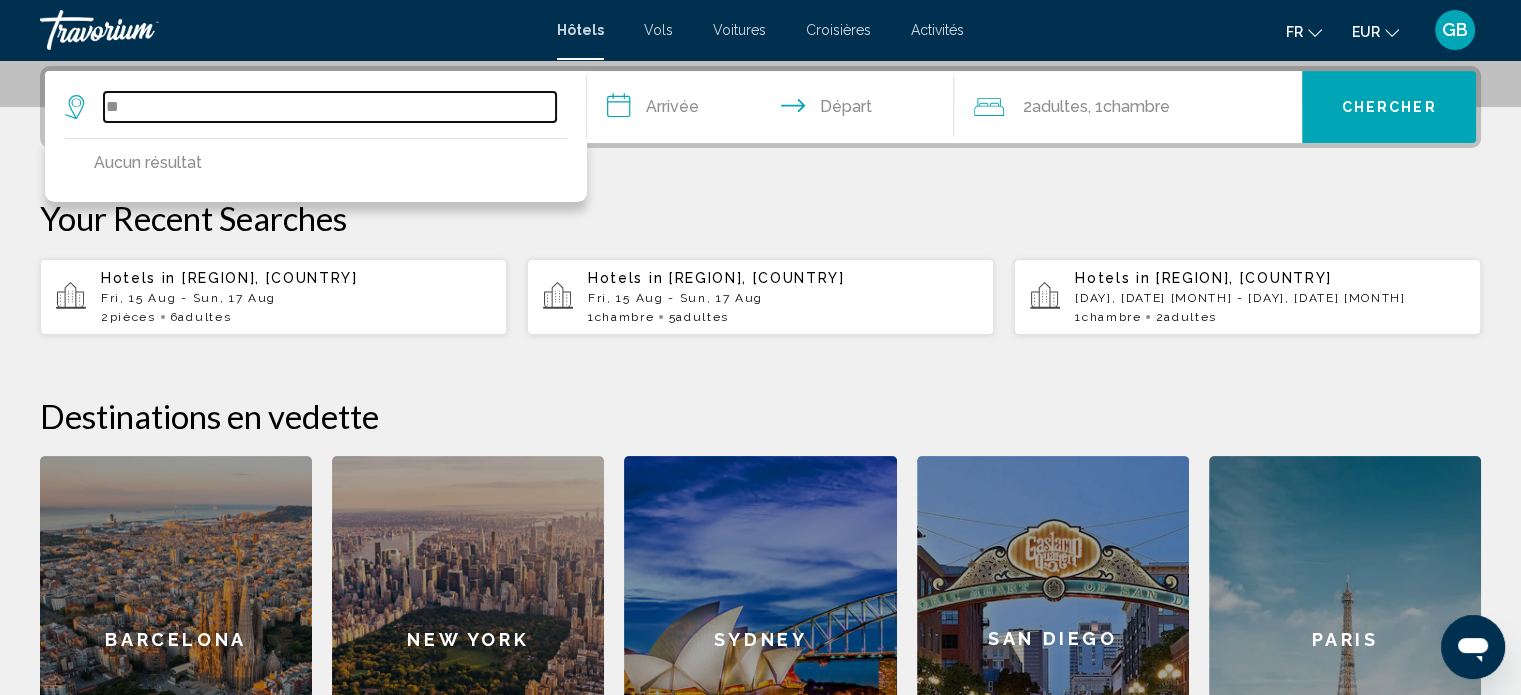 type on "*" 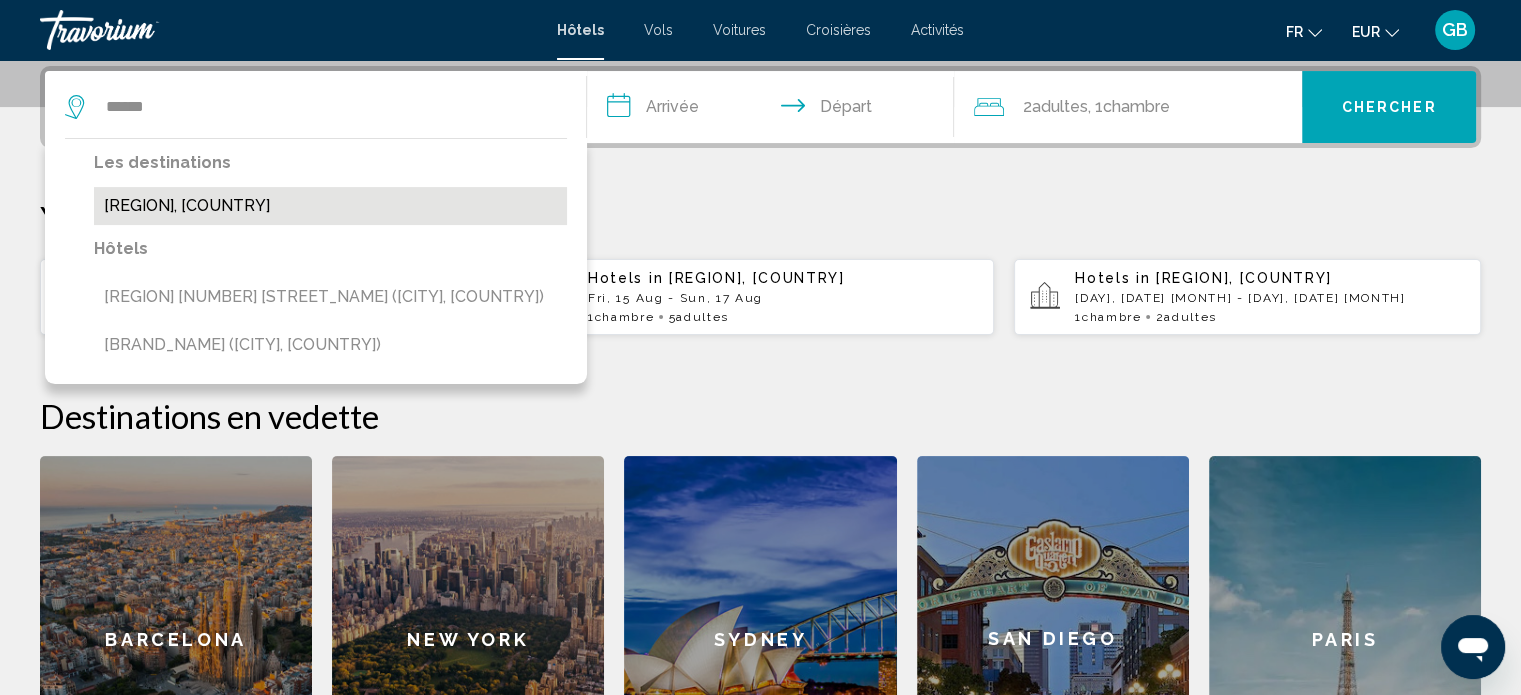 click on "[REGION], [COUNTRY]" at bounding box center (330, 206) 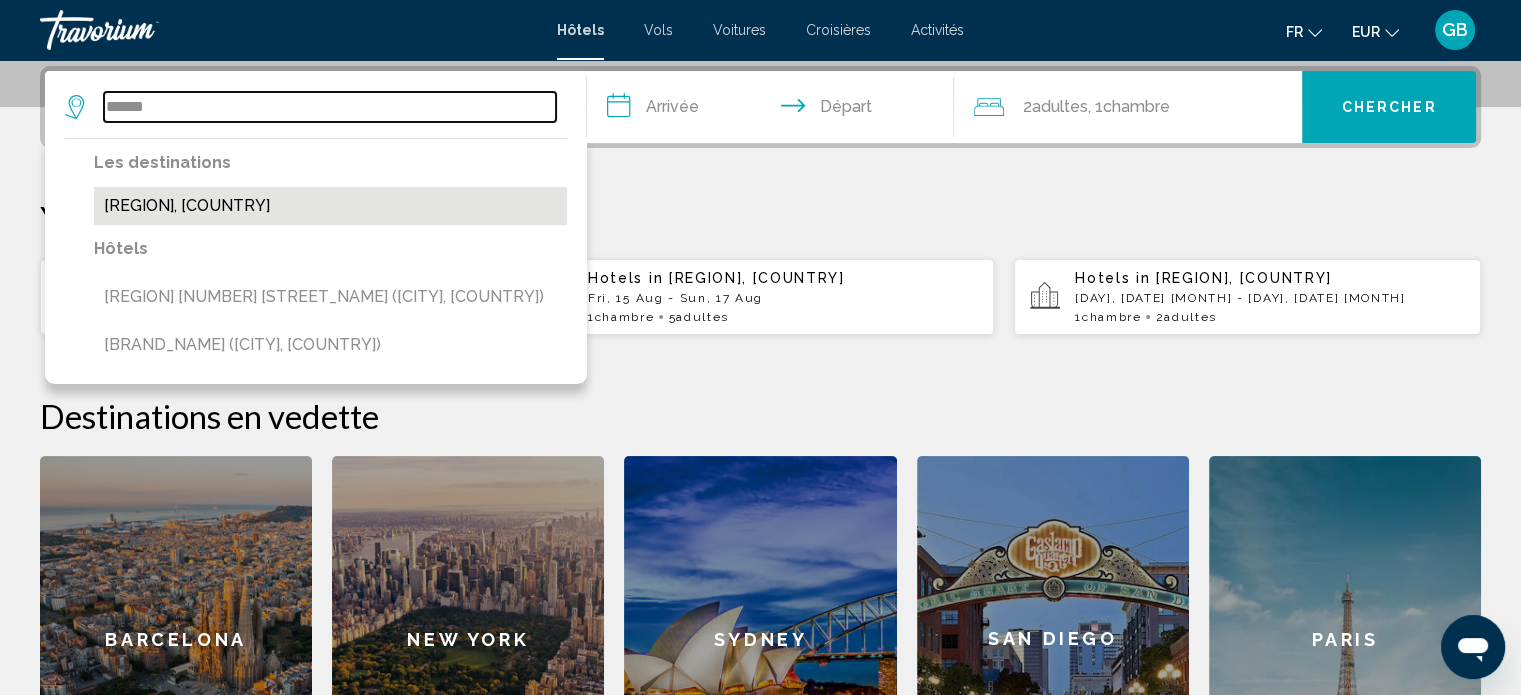 type on "**********" 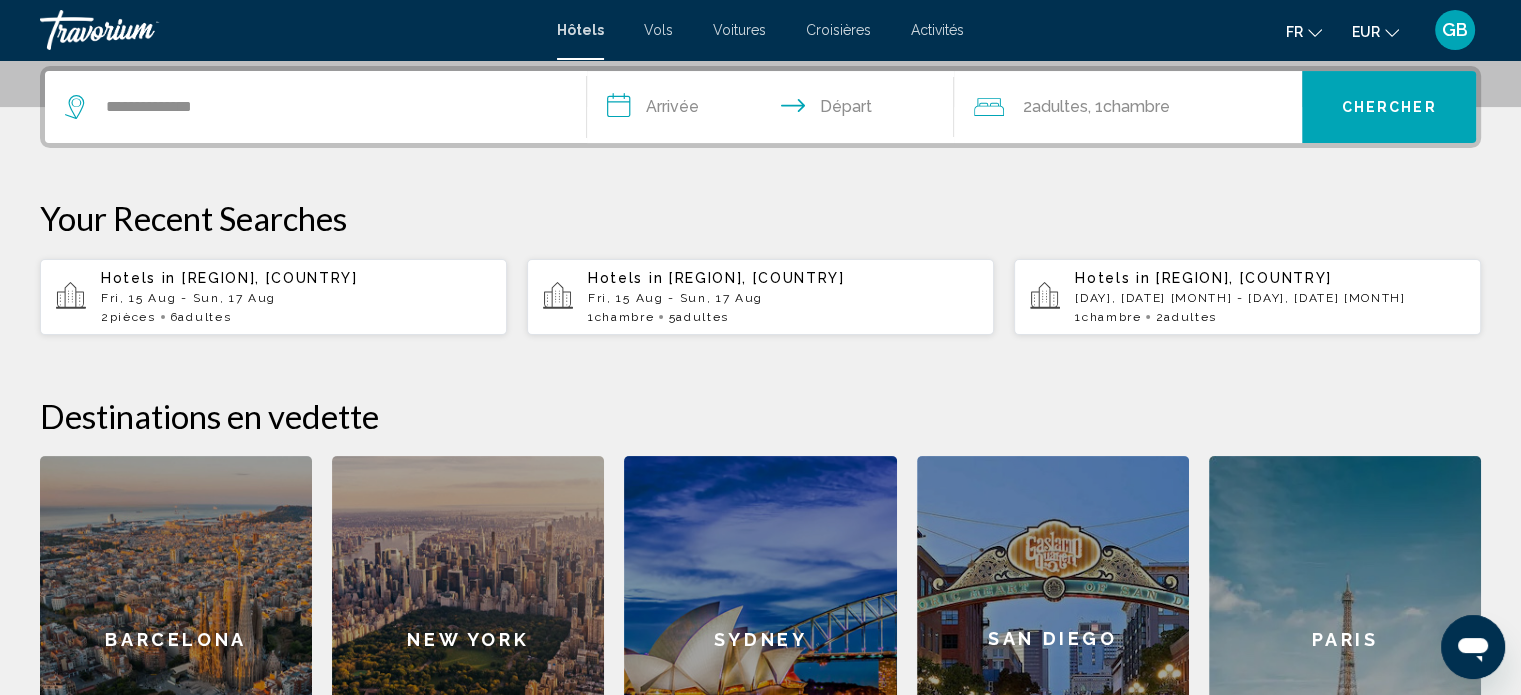 click on "**********" at bounding box center (775, 110) 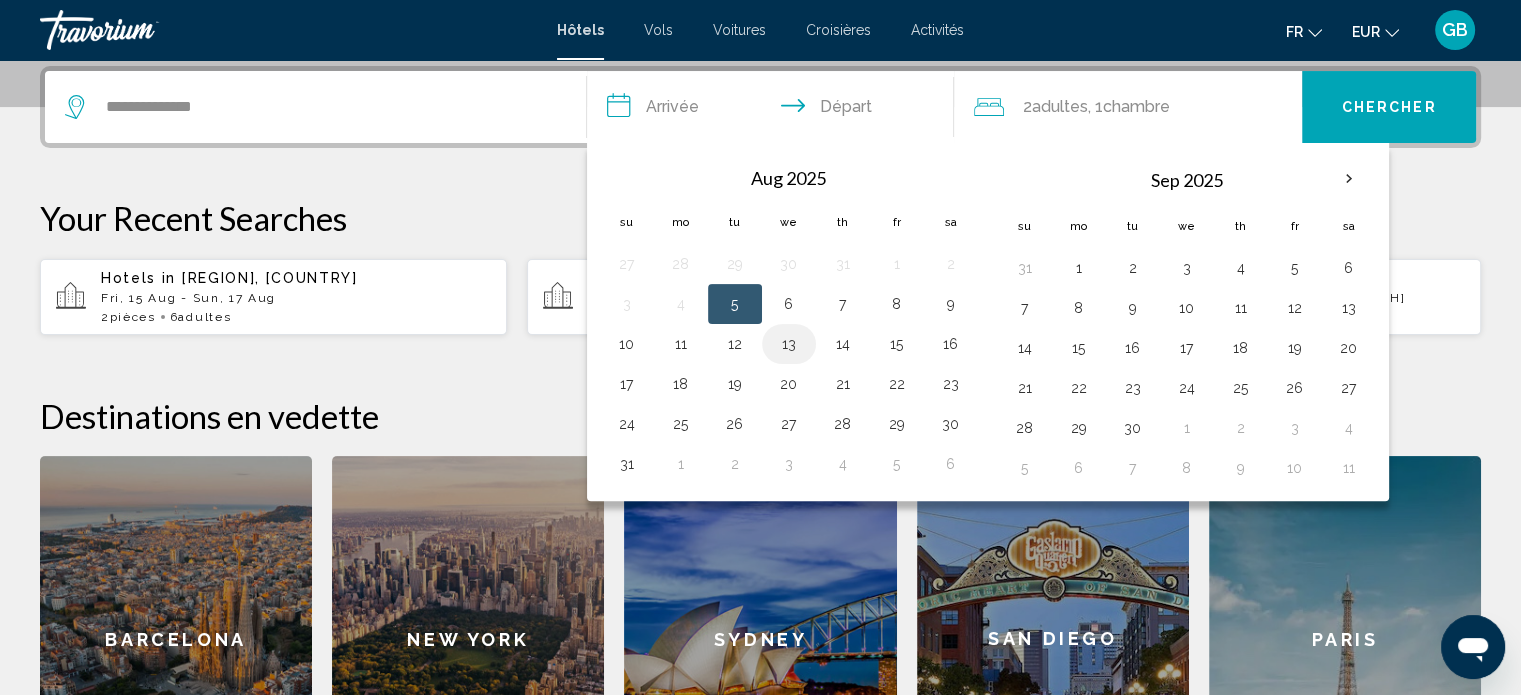 click on "13" at bounding box center (789, 344) 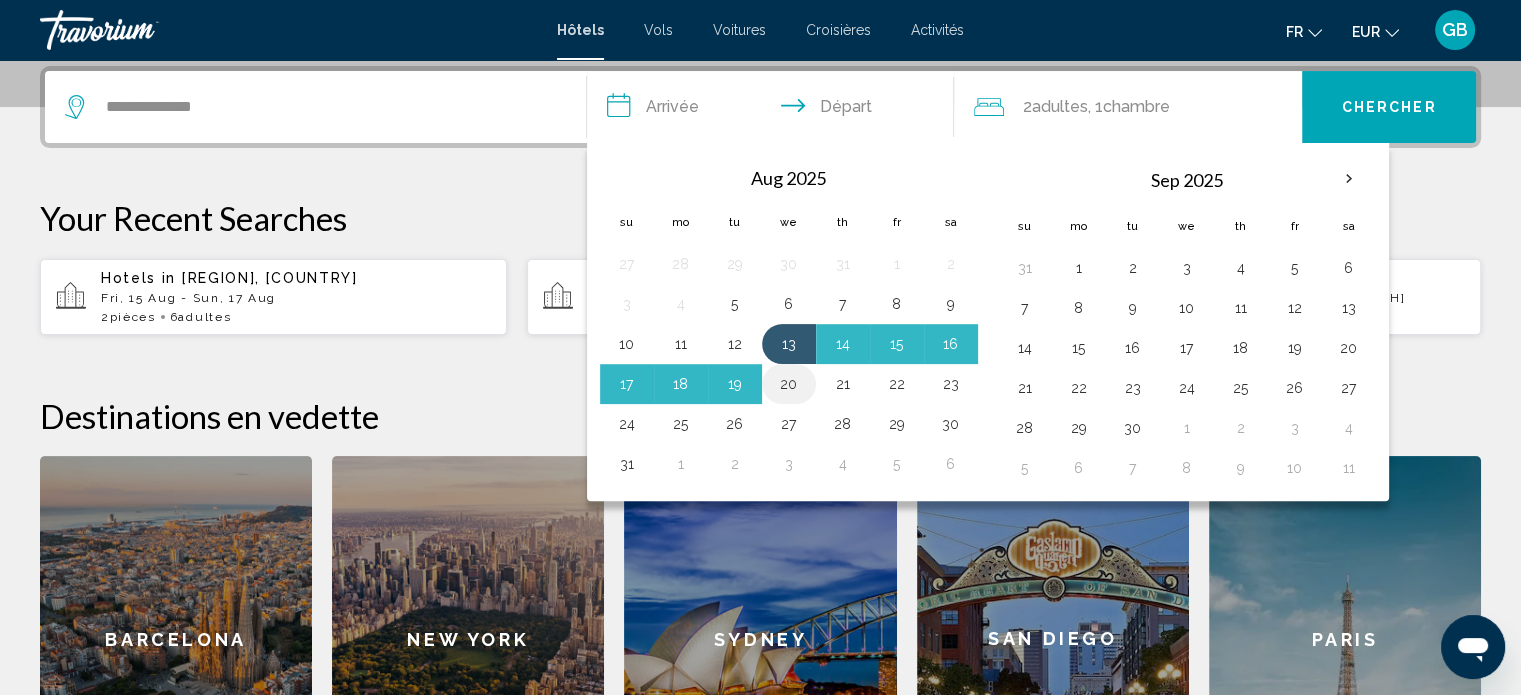 click on "20" at bounding box center (789, 384) 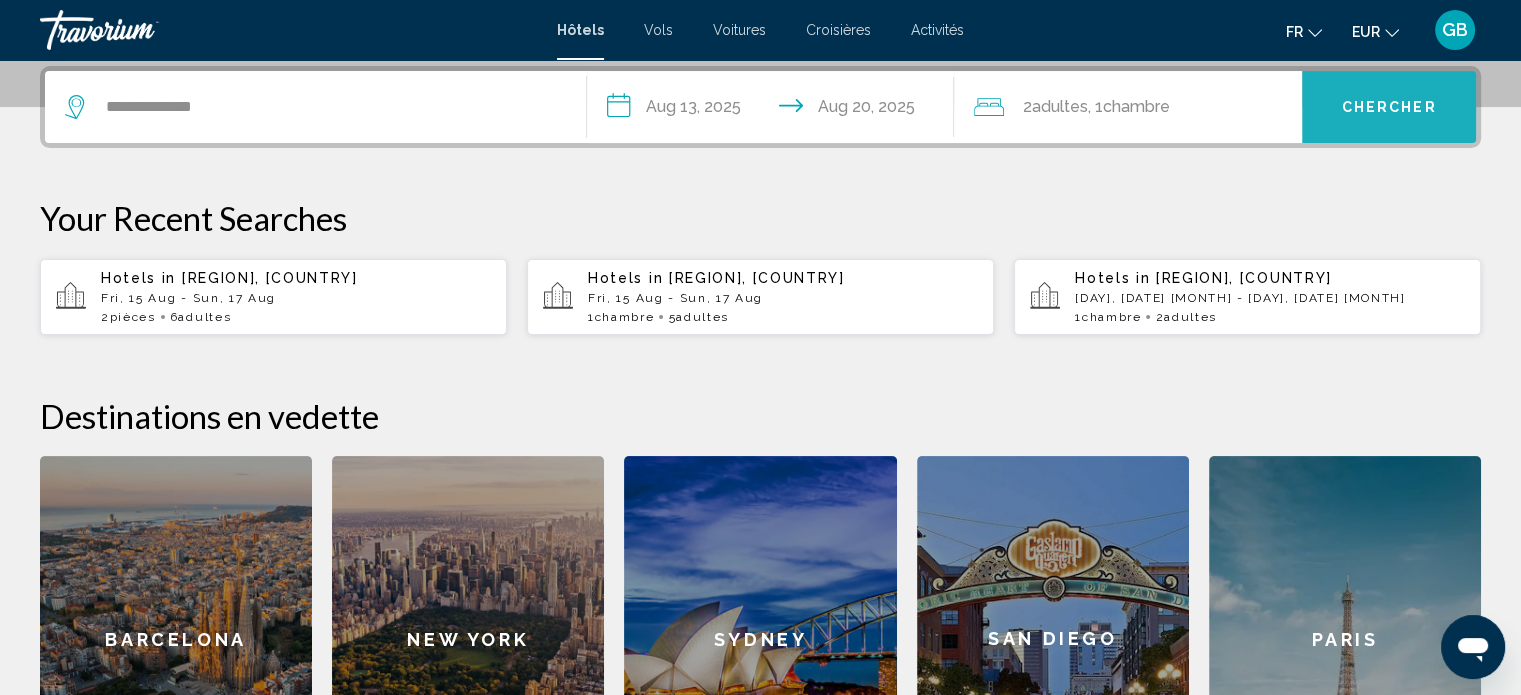 click on "Chercher" at bounding box center [1389, 108] 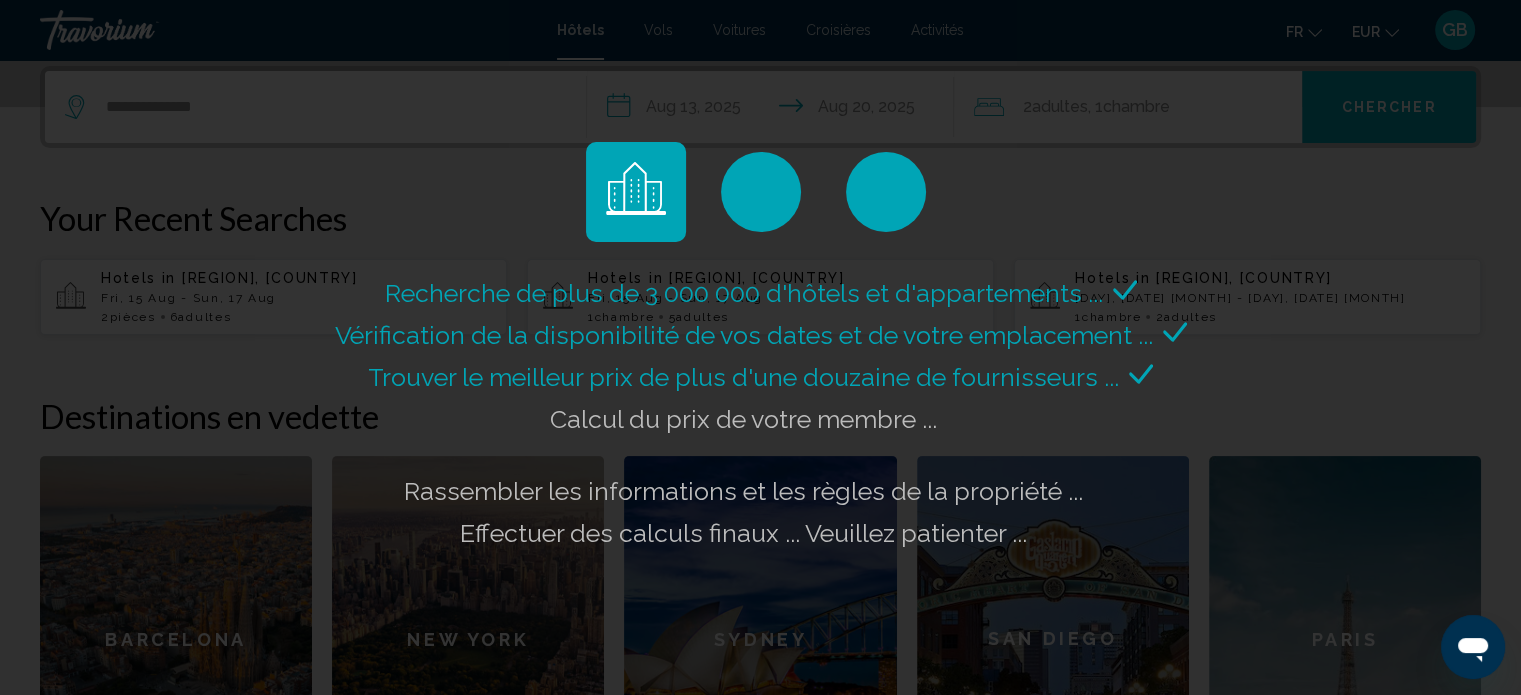 click on "Recherche de plus de 3 000 000 d'hôtels et d'appartements ...
Vérification de la disponibilité de vos dates et de votre emplacement ..." 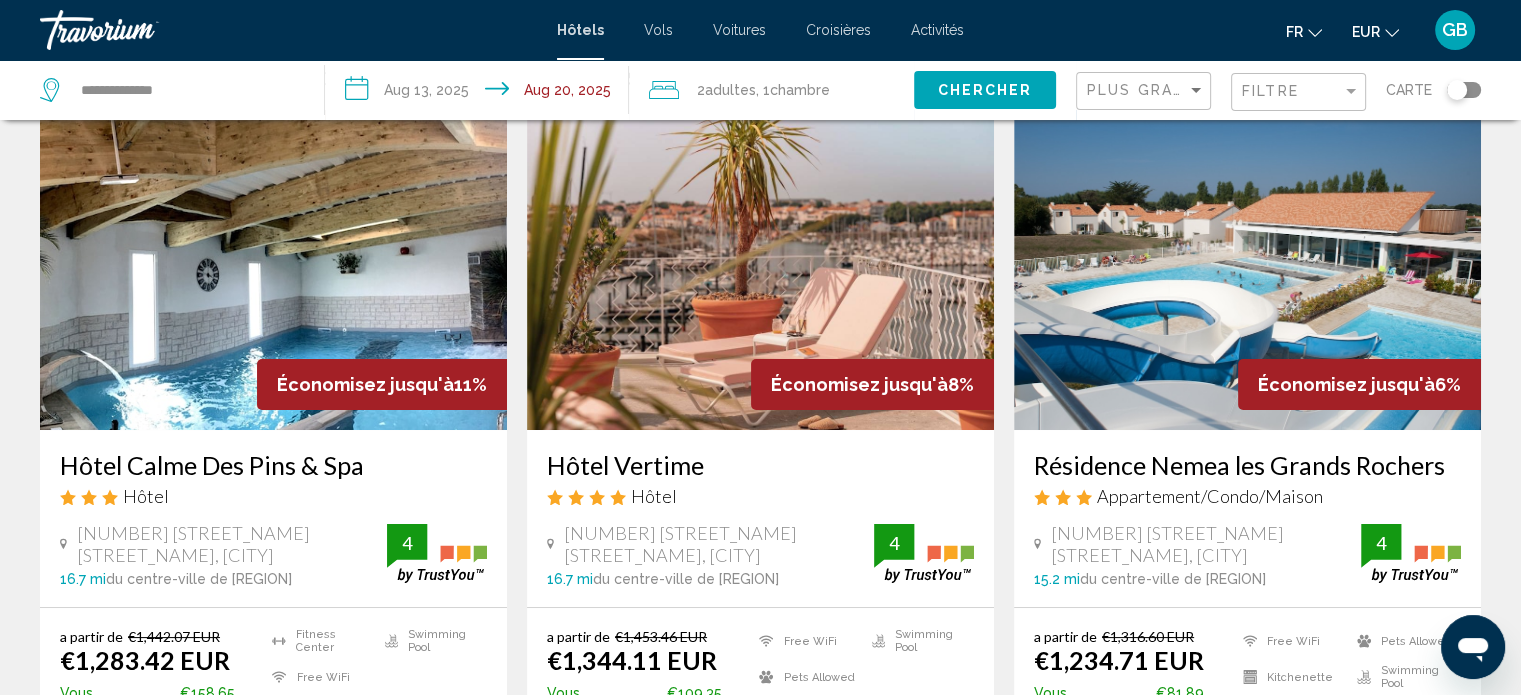 scroll, scrollTop: 120, scrollLeft: 0, axis: vertical 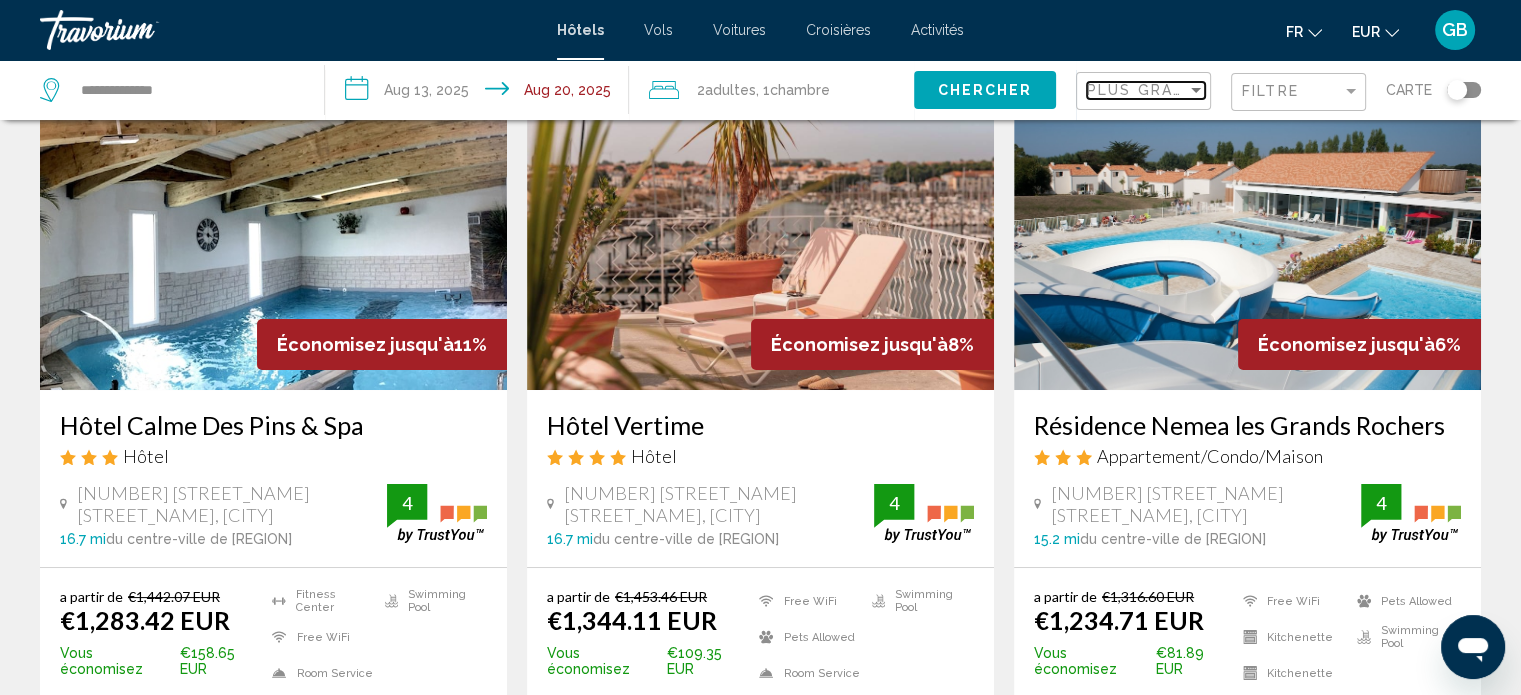 click at bounding box center [1196, 90] 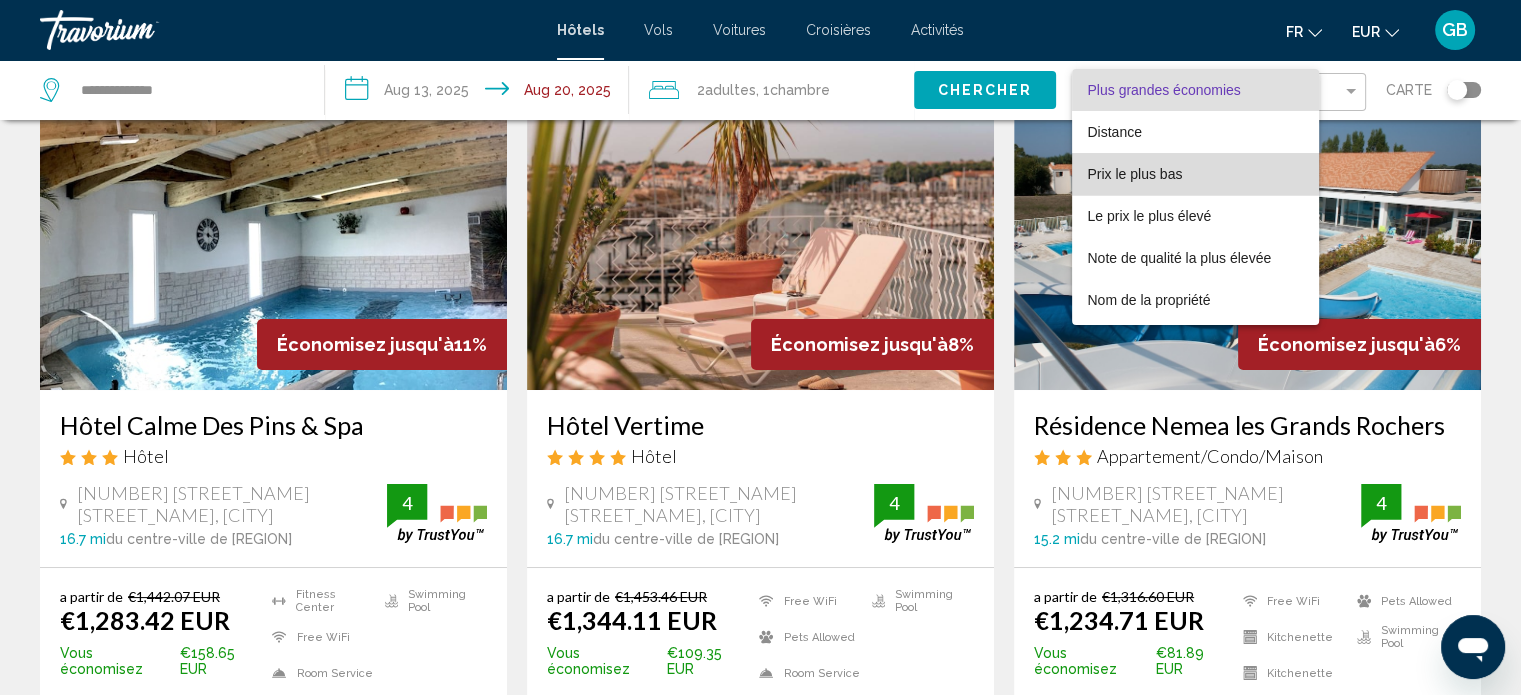click on "Prix le plus bas" at bounding box center [1135, 174] 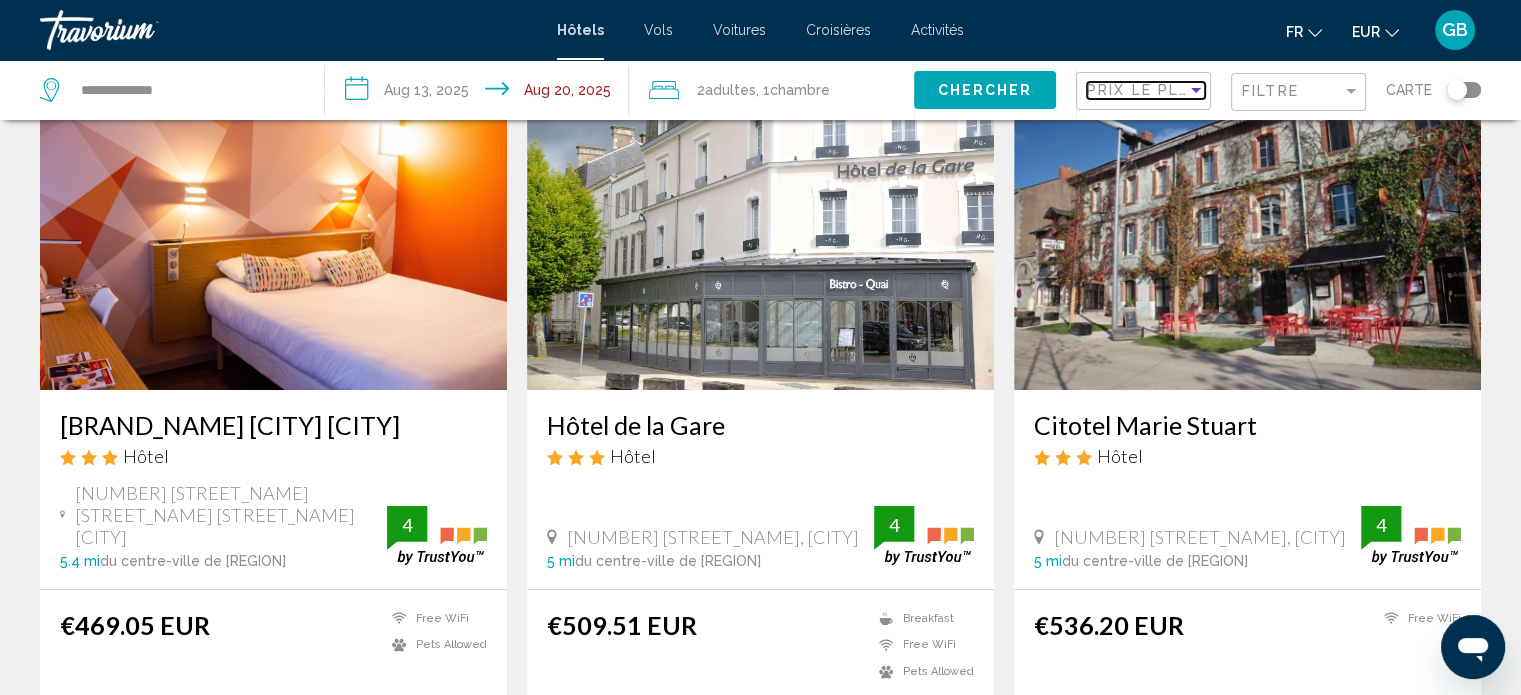 click at bounding box center (1196, 90) 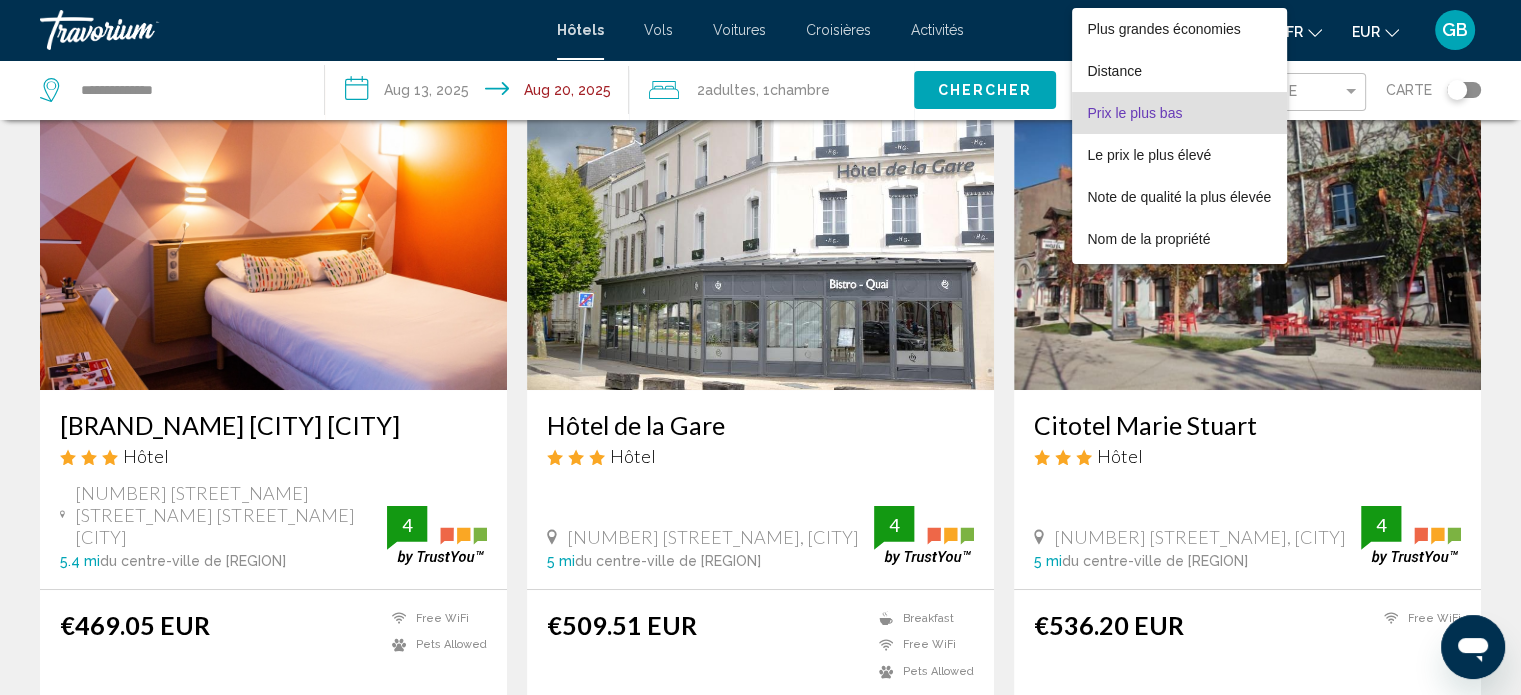 scroll, scrollTop: 23, scrollLeft: 0, axis: vertical 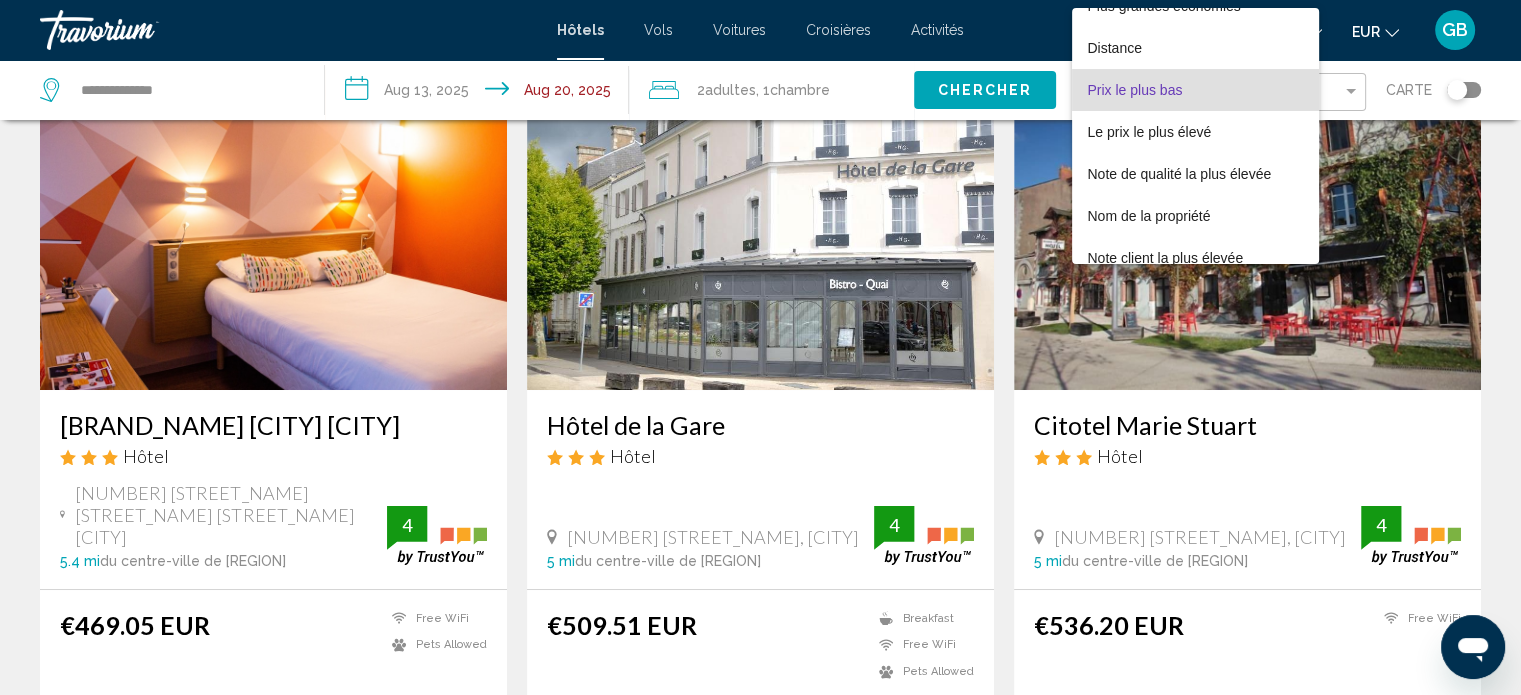 click at bounding box center (760, 347) 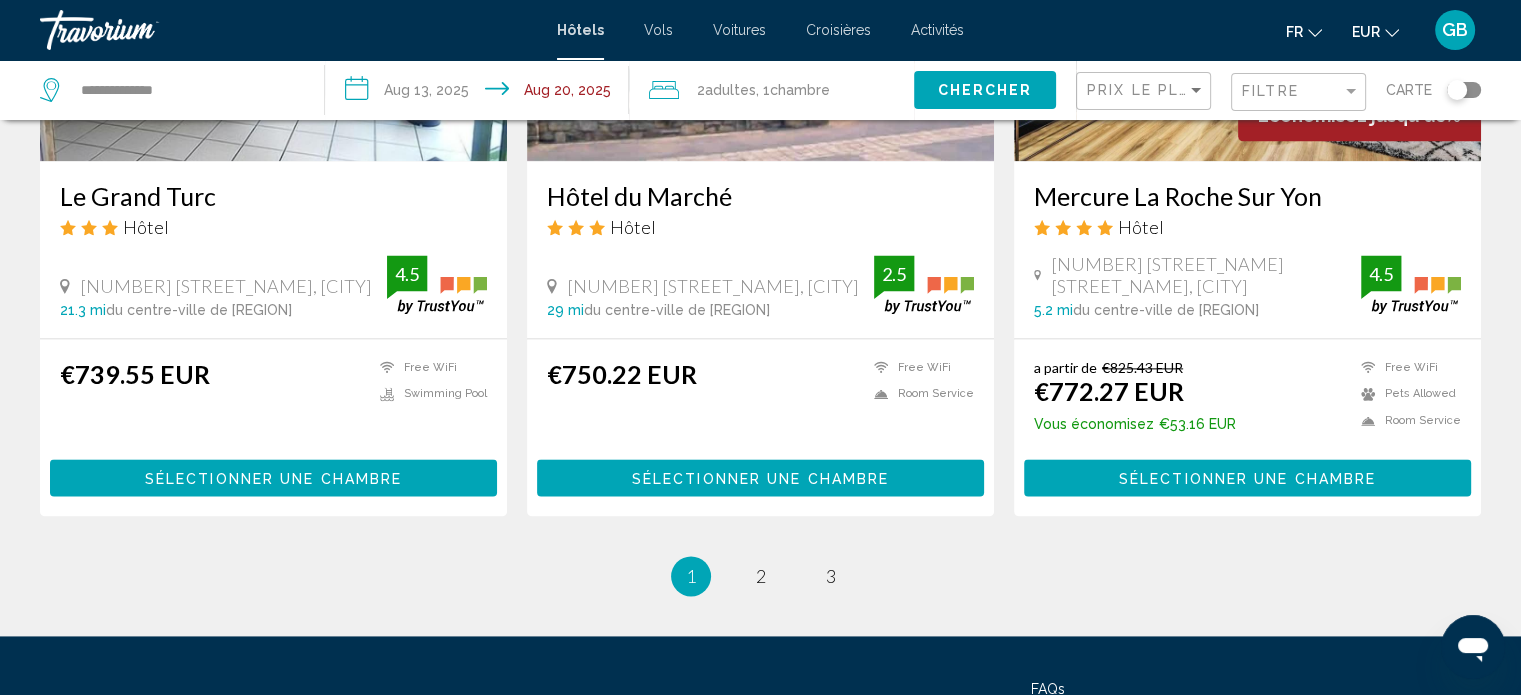 scroll, scrollTop: 2640, scrollLeft: 0, axis: vertical 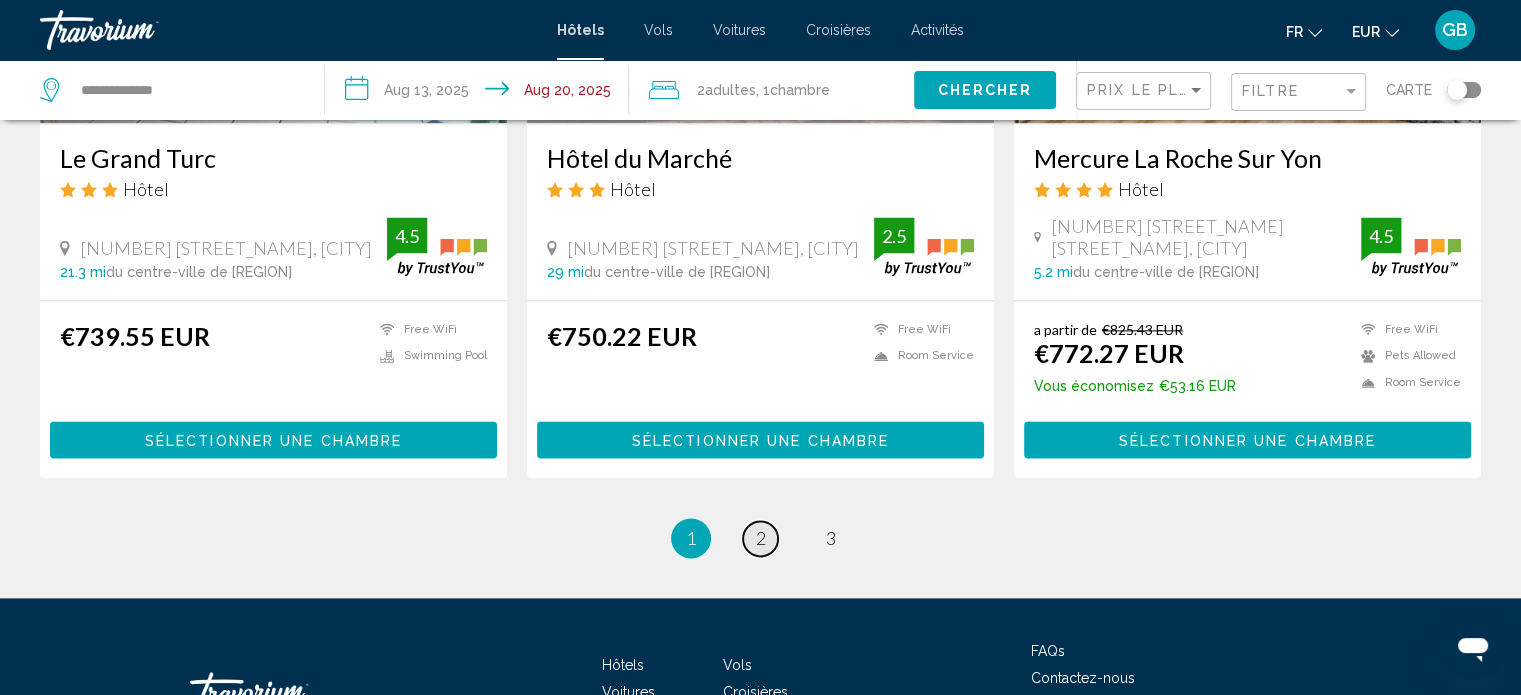click on "2" at bounding box center (761, 538) 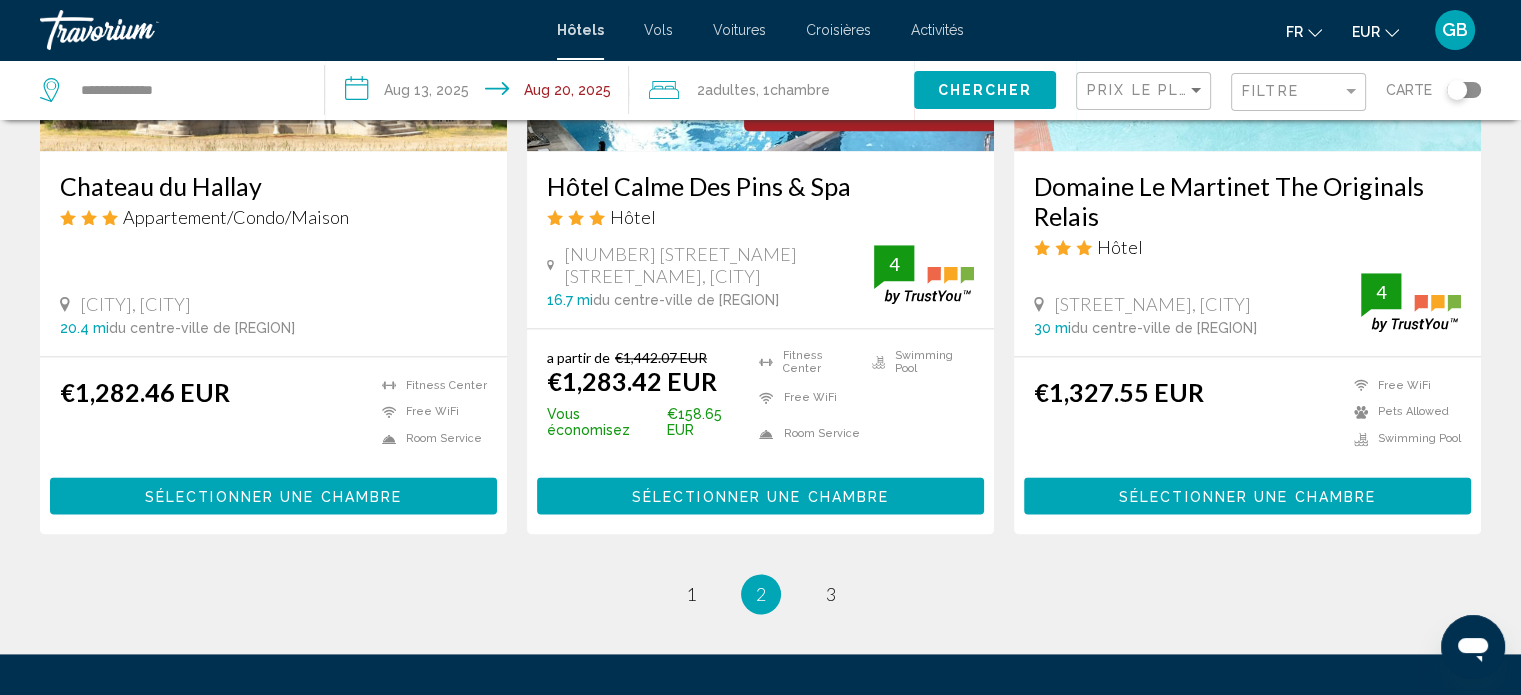 scroll, scrollTop: 2640, scrollLeft: 0, axis: vertical 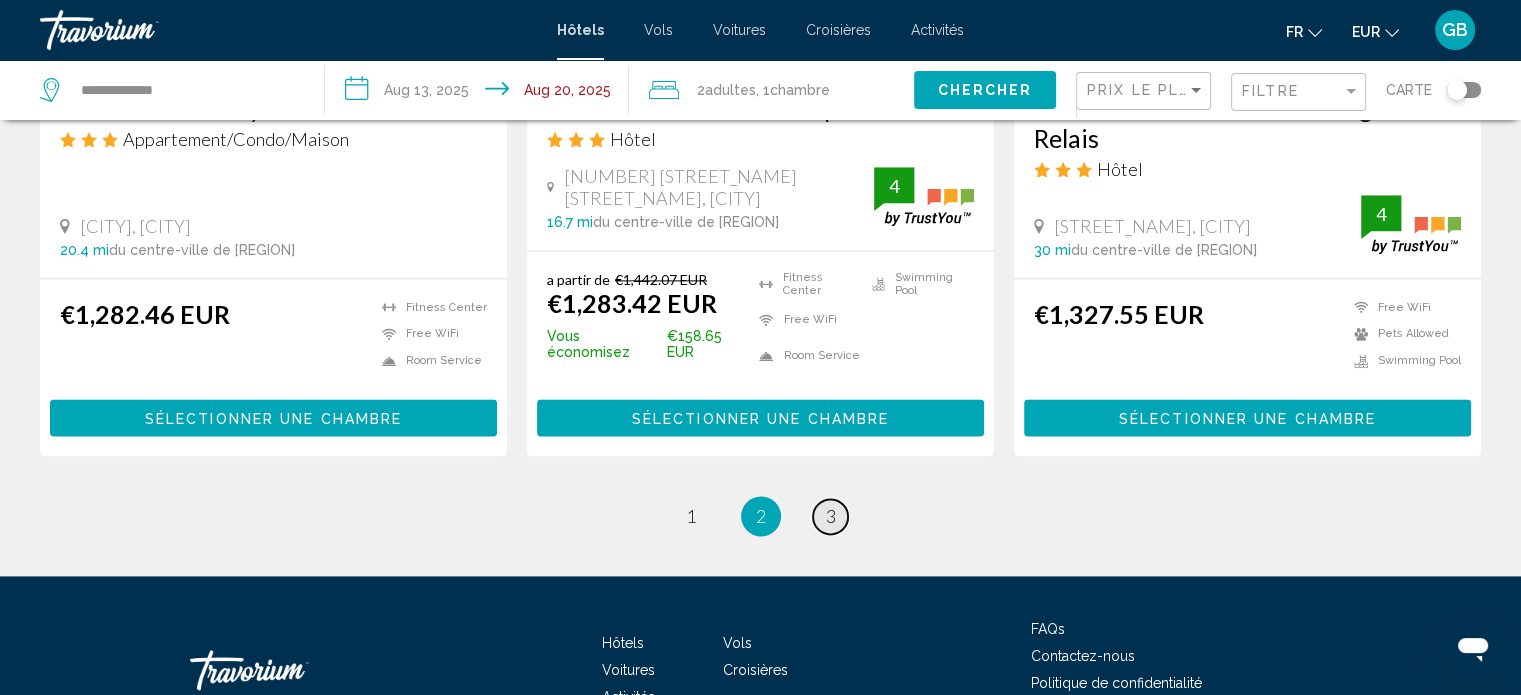 click on "3" at bounding box center (831, 516) 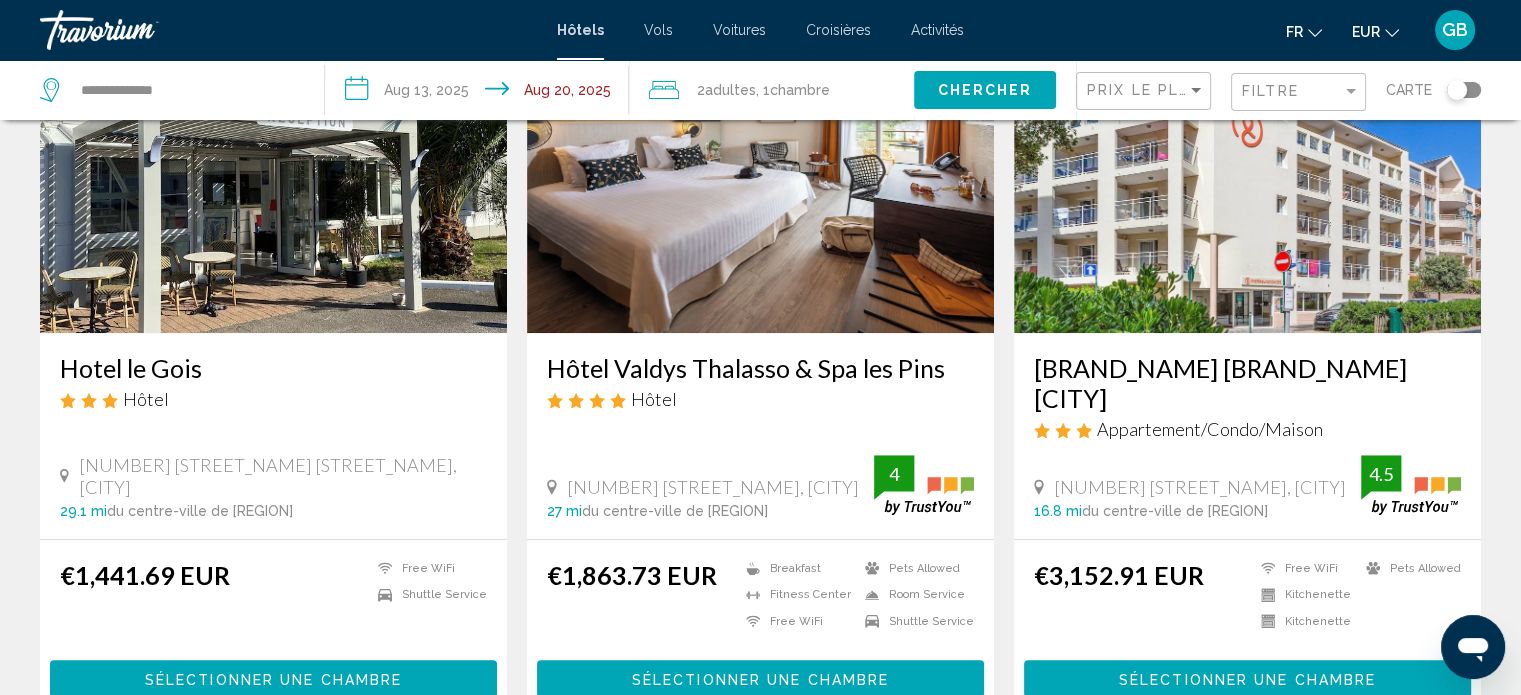 scroll, scrollTop: 880, scrollLeft: 0, axis: vertical 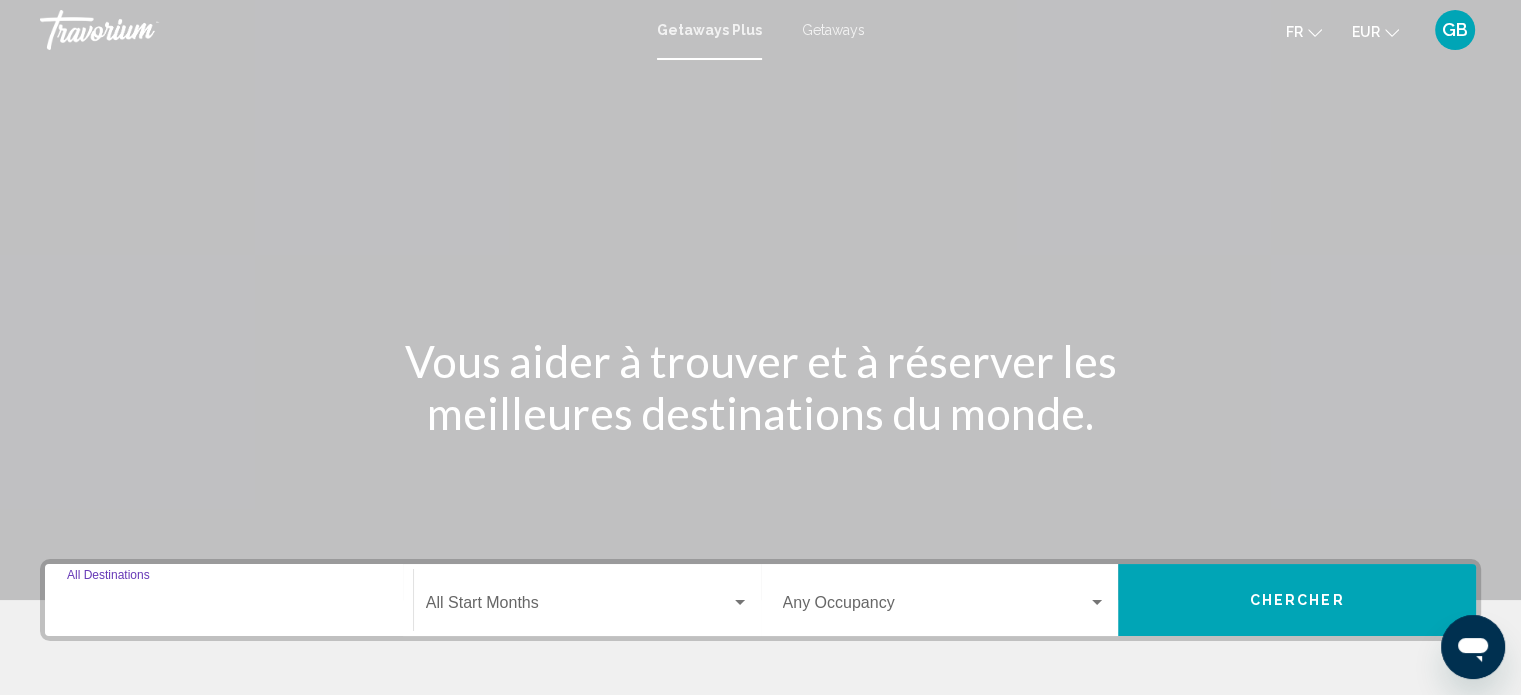 click on "Destination All Destinations" at bounding box center (229, 607) 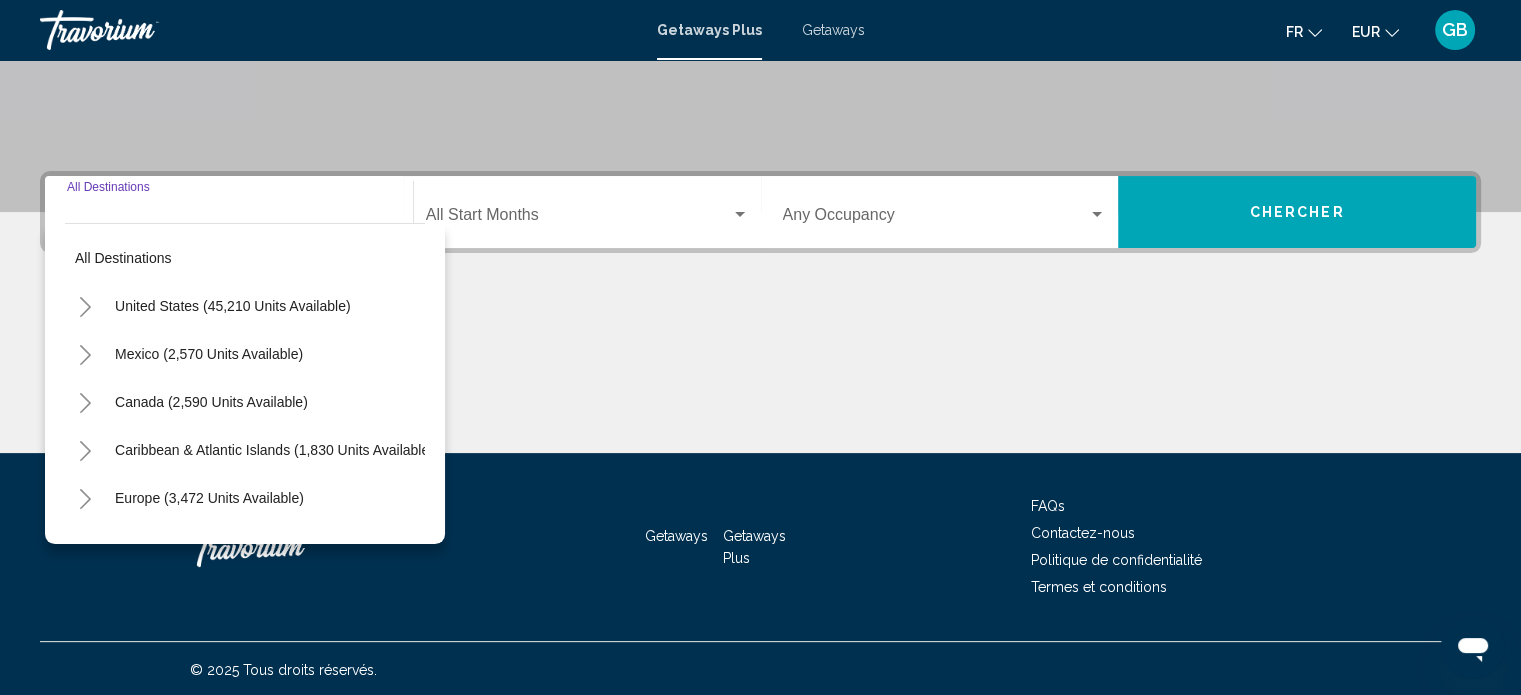 scroll, scrollTop: 390, scrollLeft: 0, axis: vertical 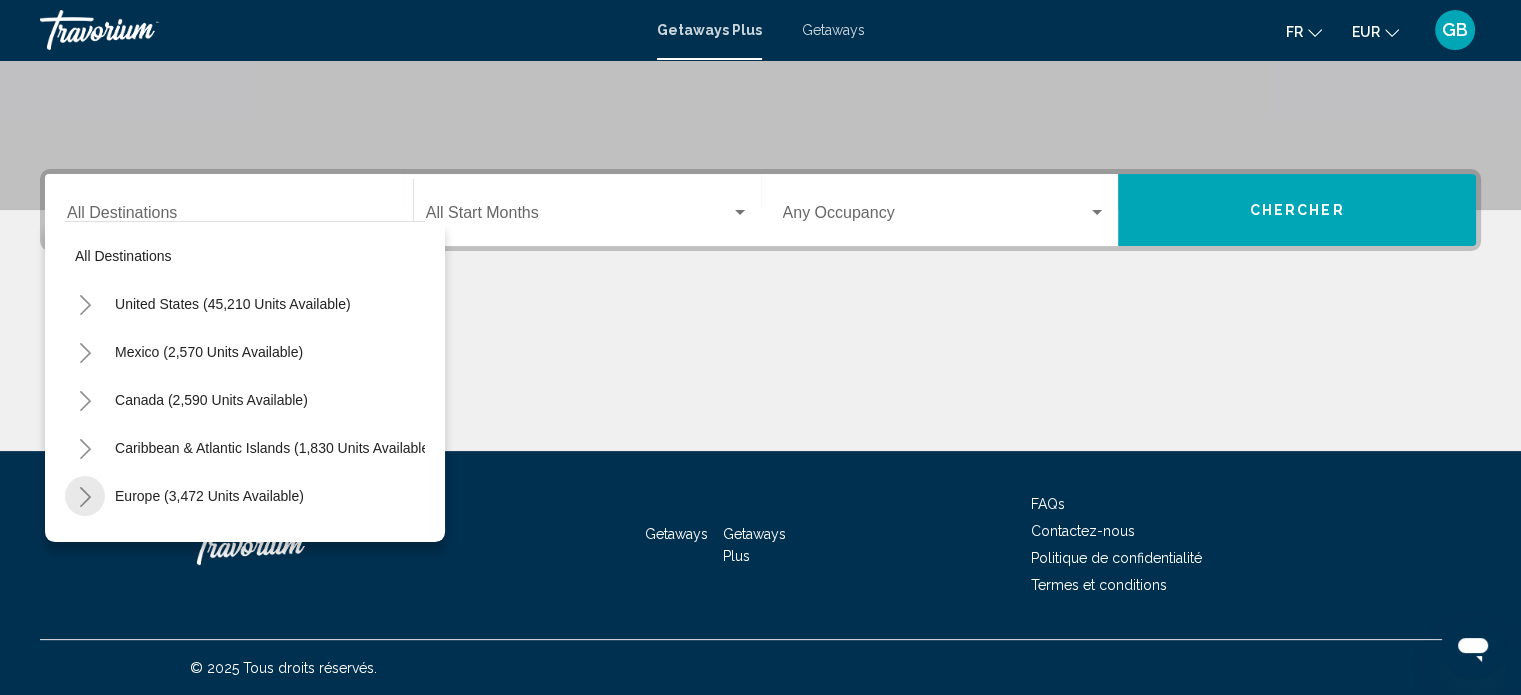 click 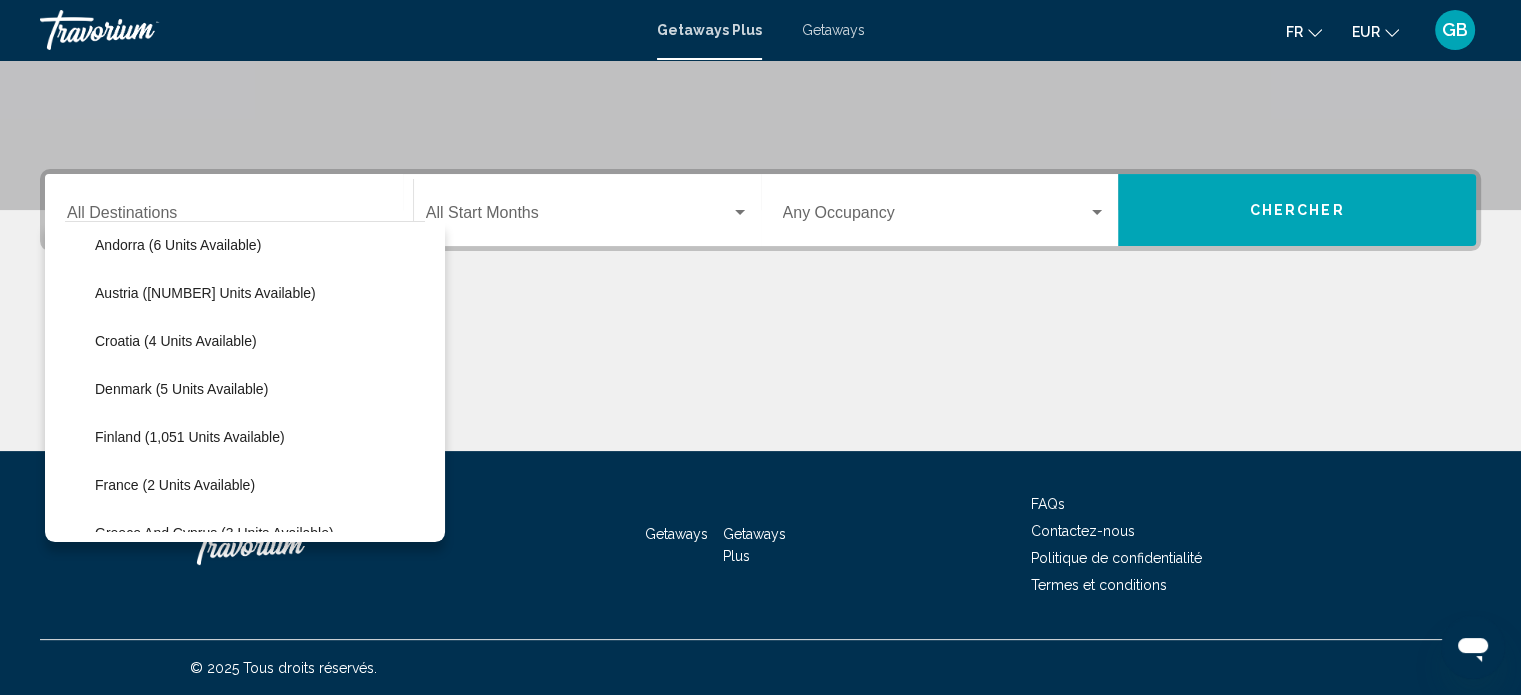 scroll, scrollTop: 303, scrollLeft: 0, axis: vertical 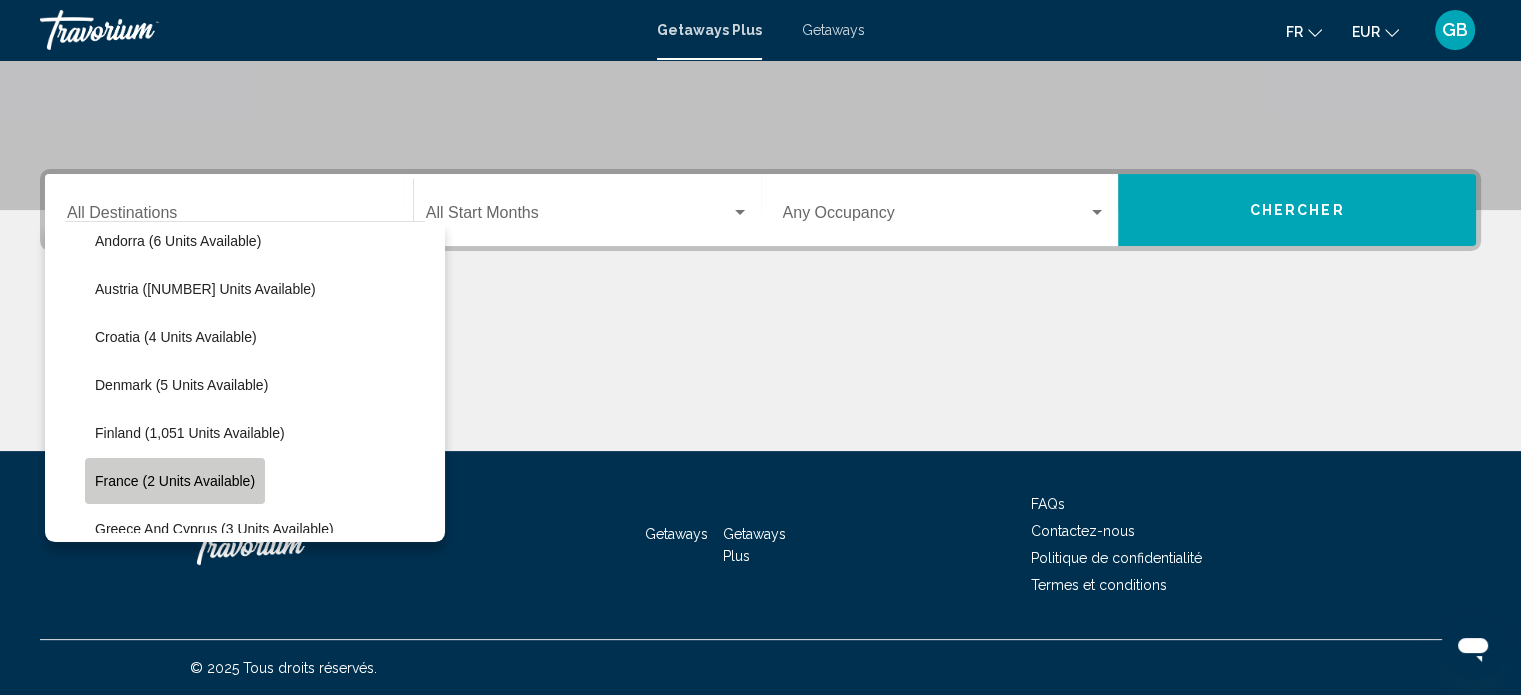 click on "France (2 units available)" 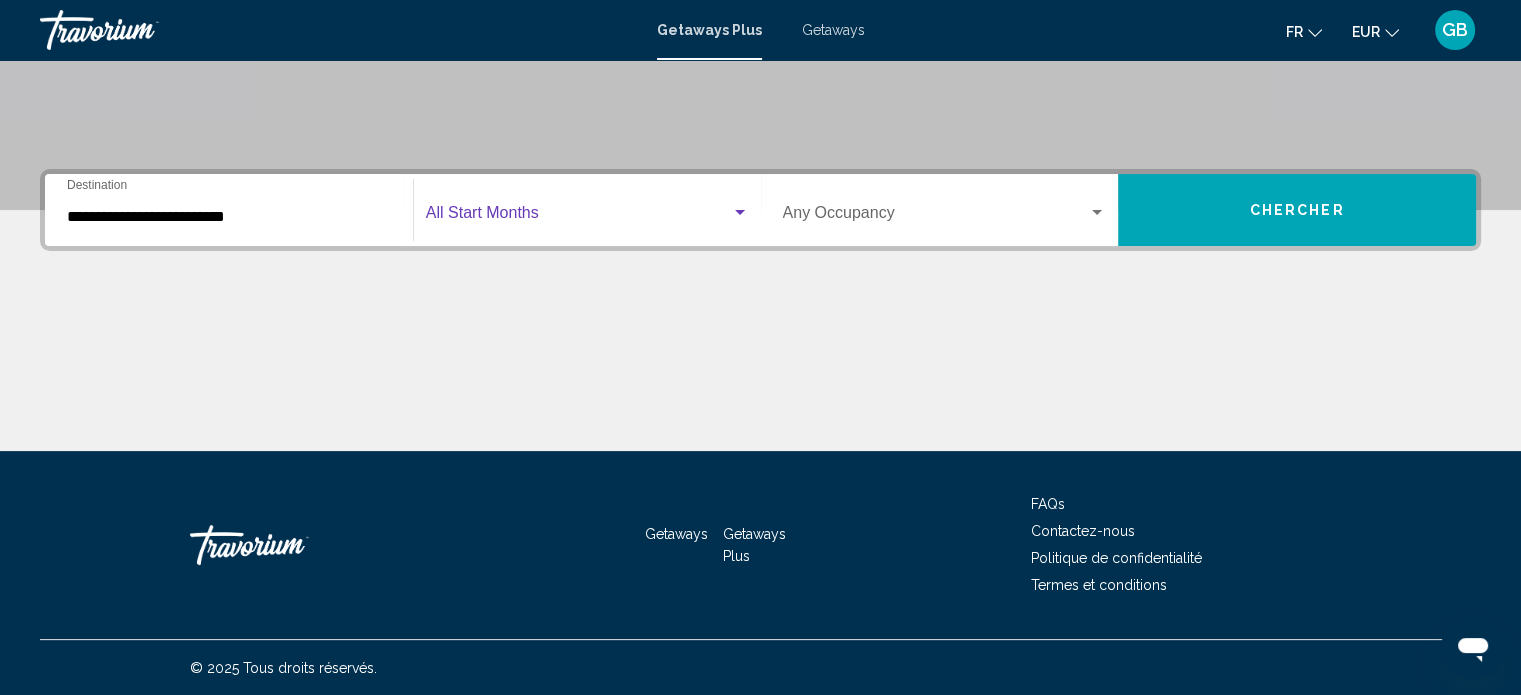 click at bounding box center [578, 217] 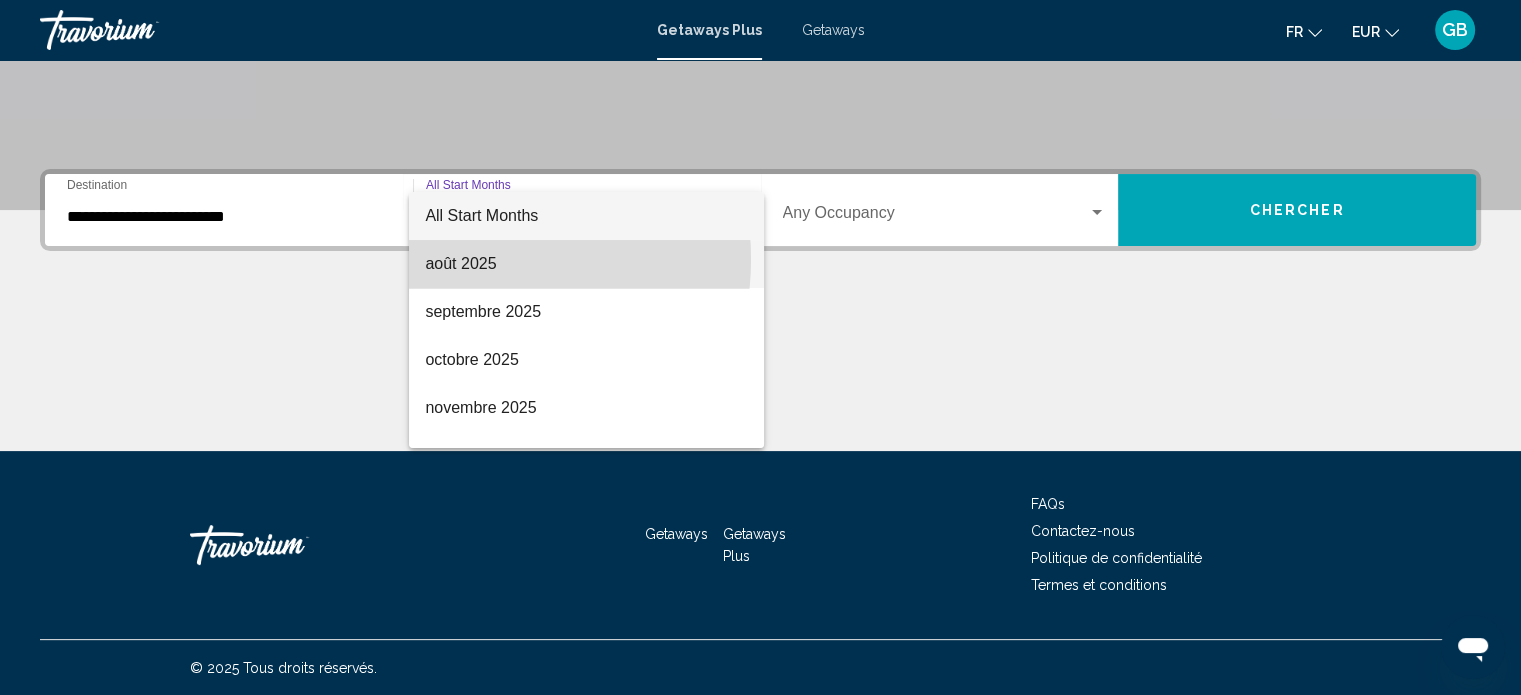 click on "août 2025" at bounding box center [586, 264] 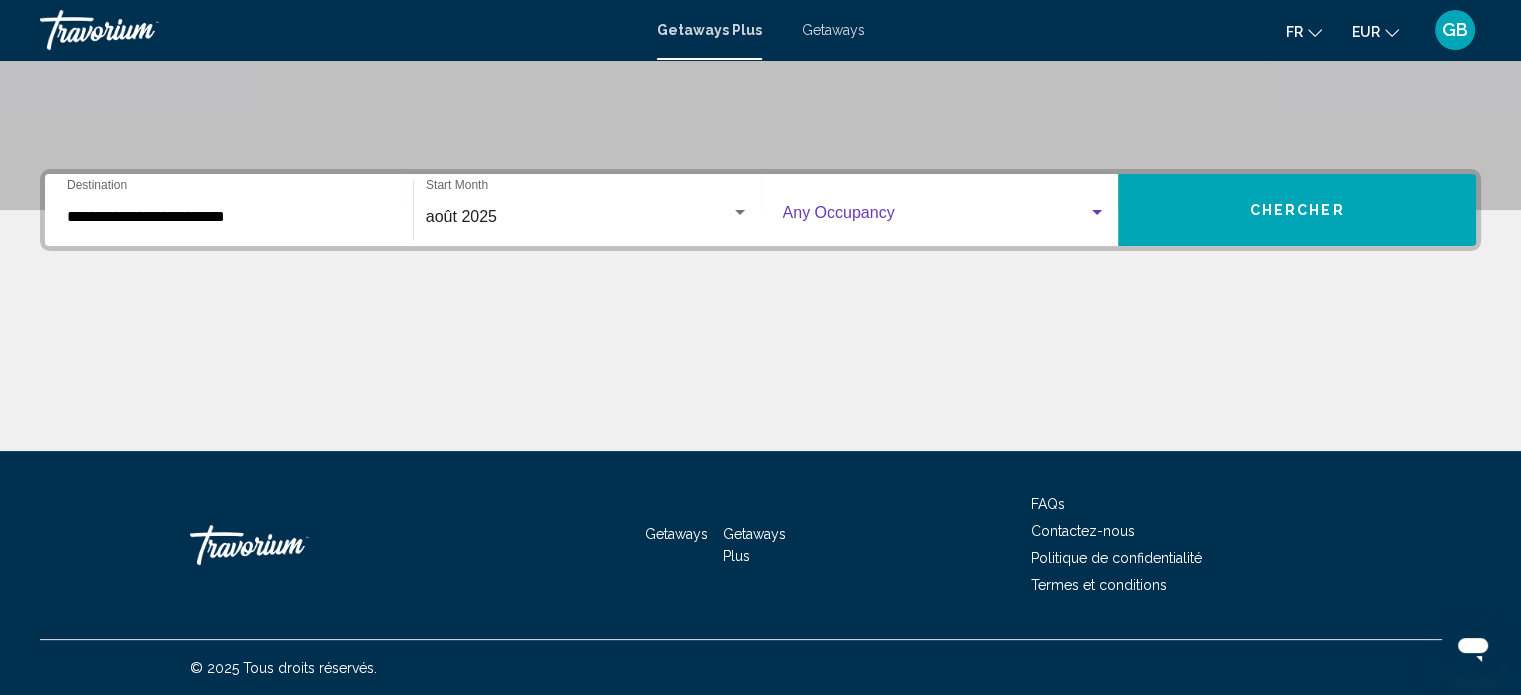 click at bounding box center [1097, 212] 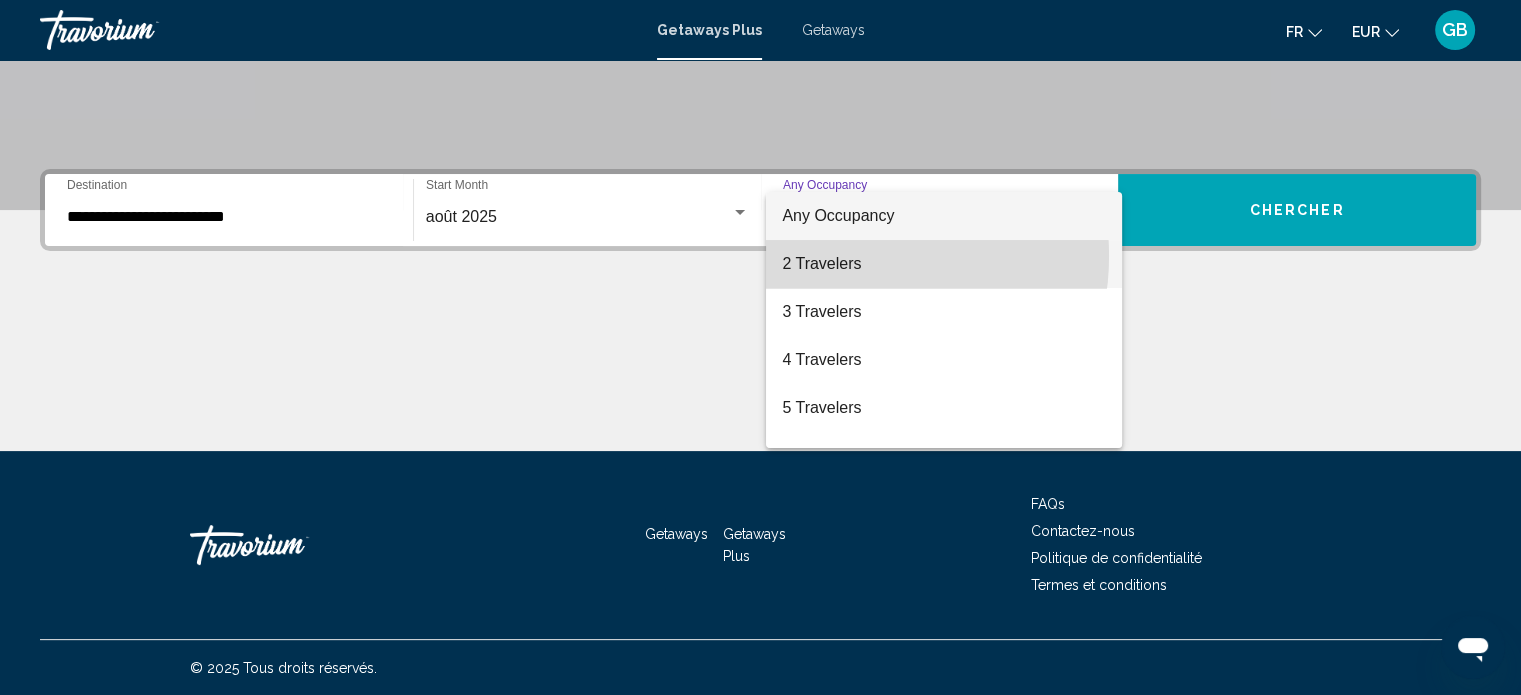 click on "2 Travelers" at bounding box center [944, 264] 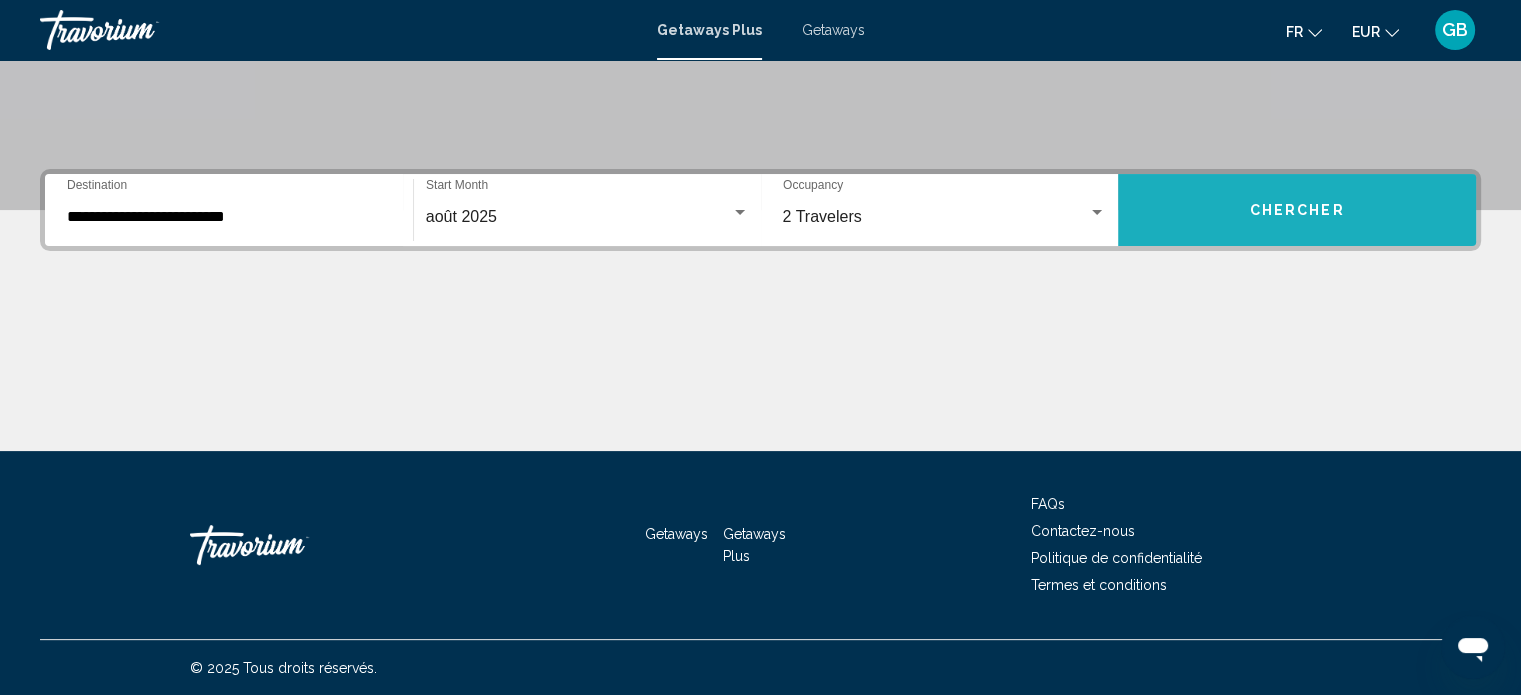 click on "Chercher" at bounding box center (1297, 210) 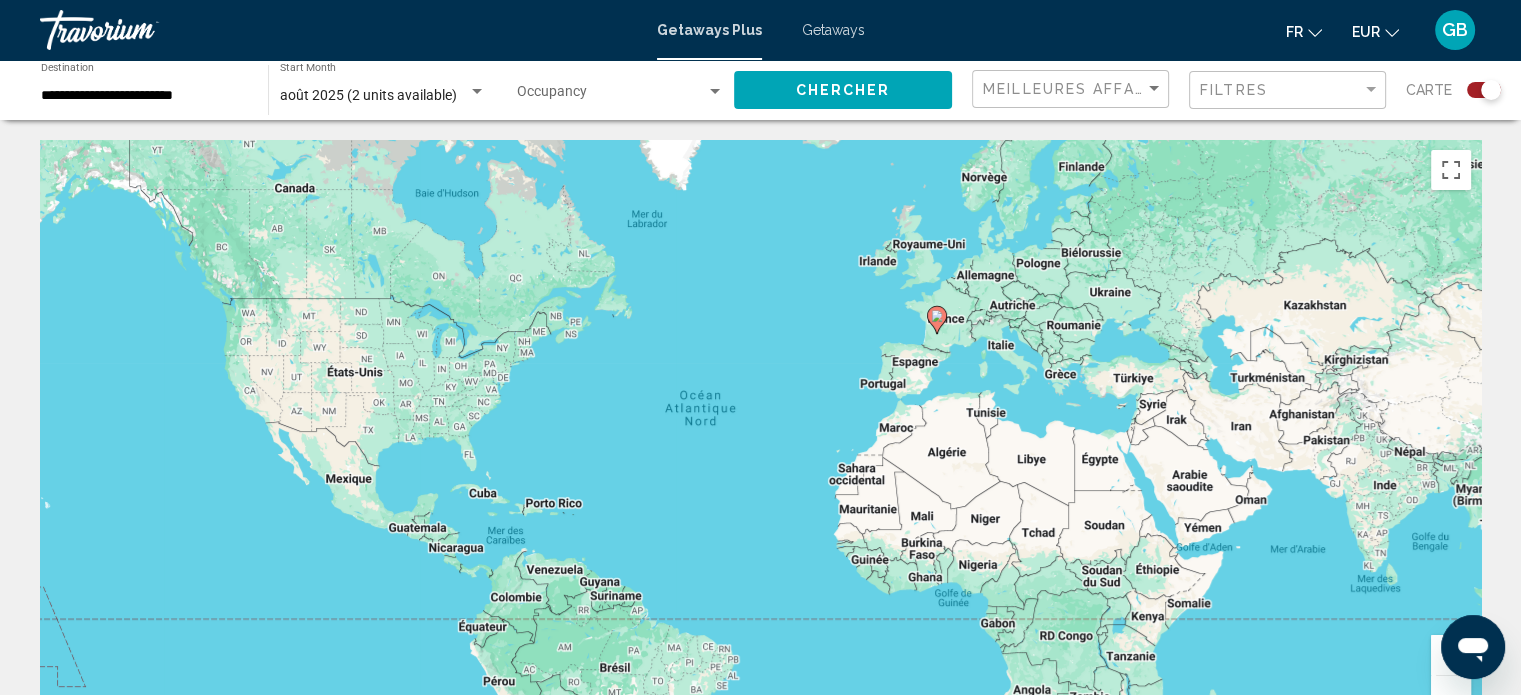 click at bounding box center [937, 320] 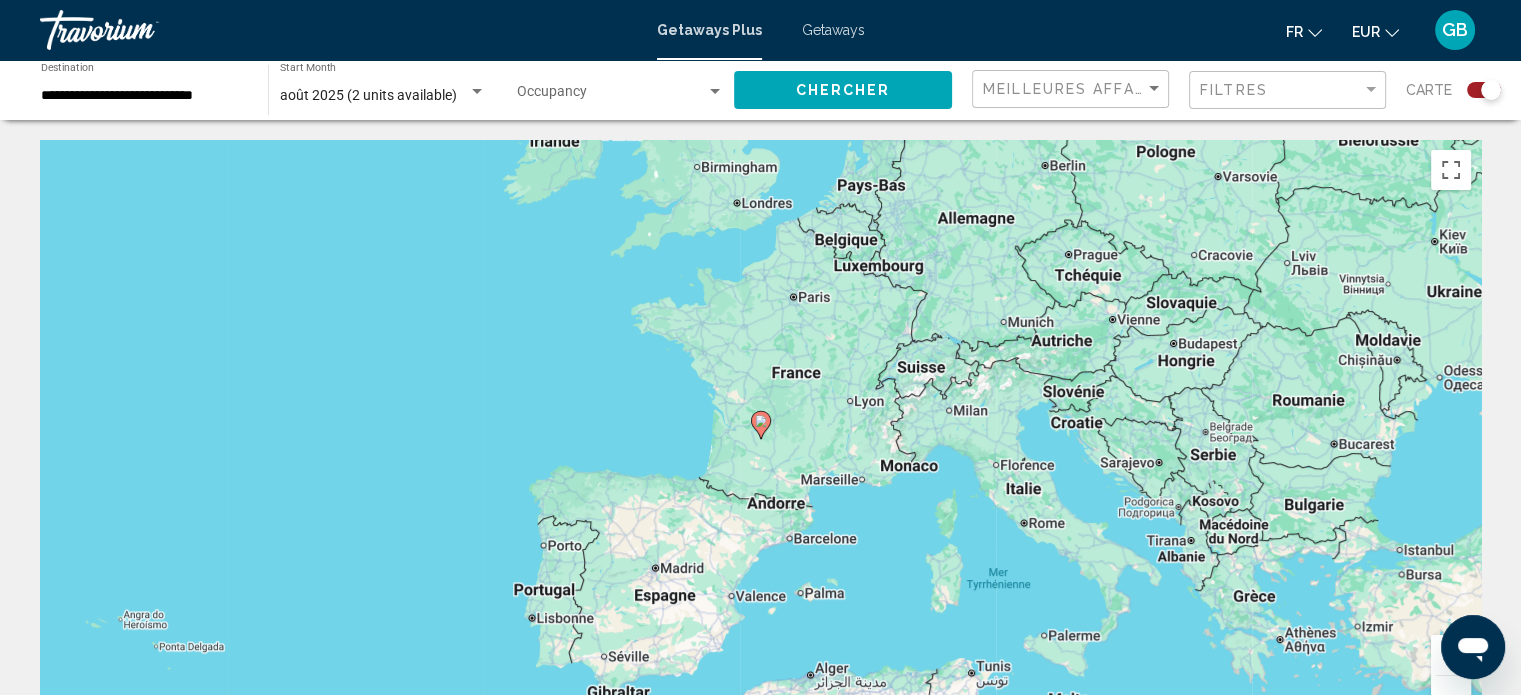 click on "Pour activer le glissement avec le clavier, appuyez sur Alt+Entrée. Une fois ce mode activé, utilisez les touches fléchées pour déplacer le repère. Pour valider le déplacement, appuyez sur Entrée. Pour annuler, appuyez sur Échap." at bounding box center (760, 440) 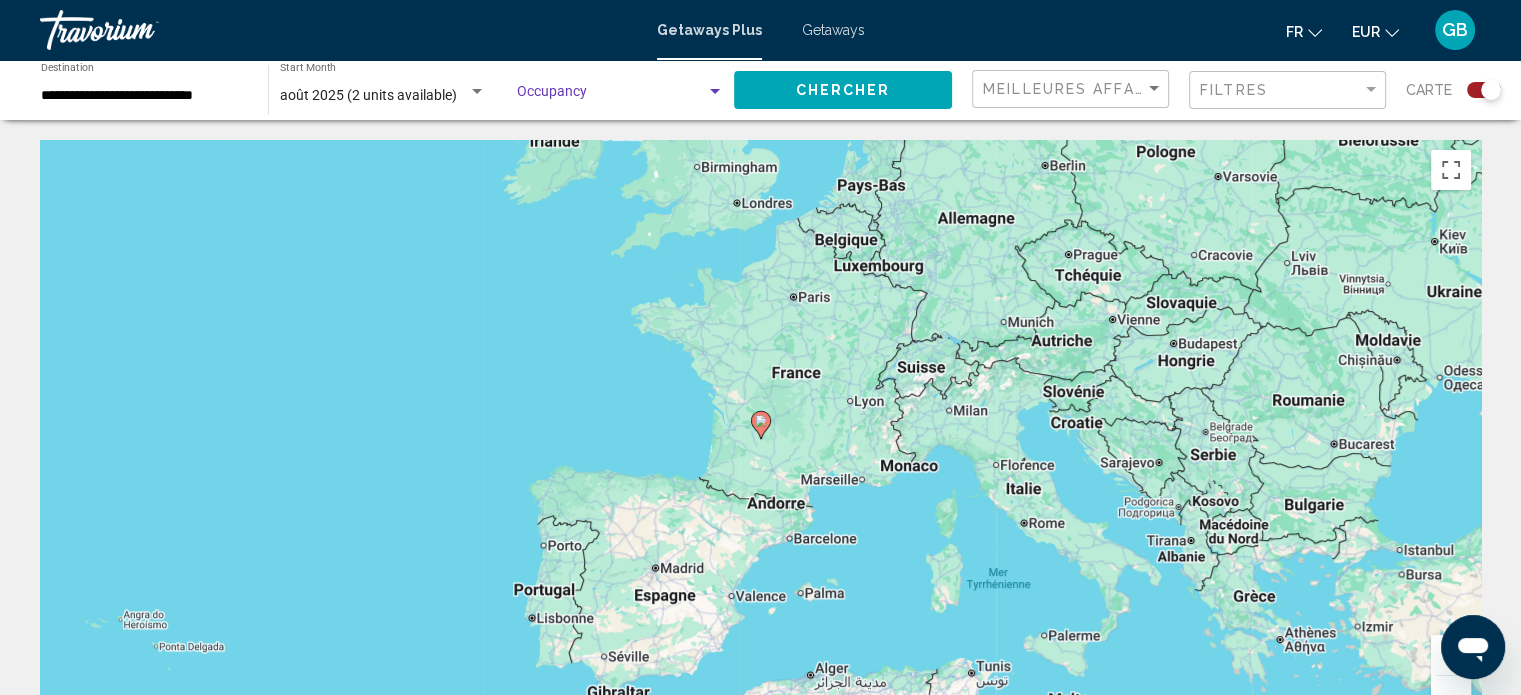 click at bounding box center [715, 91] 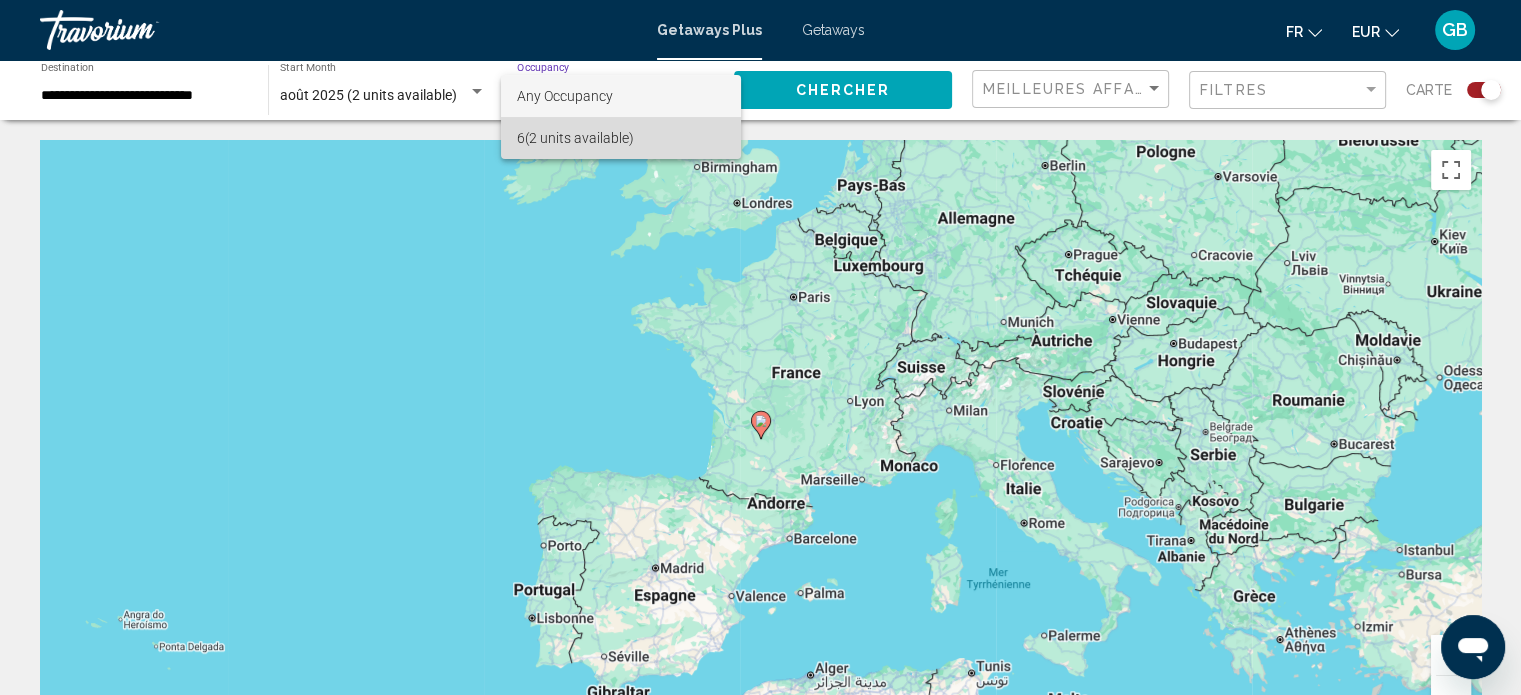 click on "6  (2 units available)" at bounding box center (620, 138) 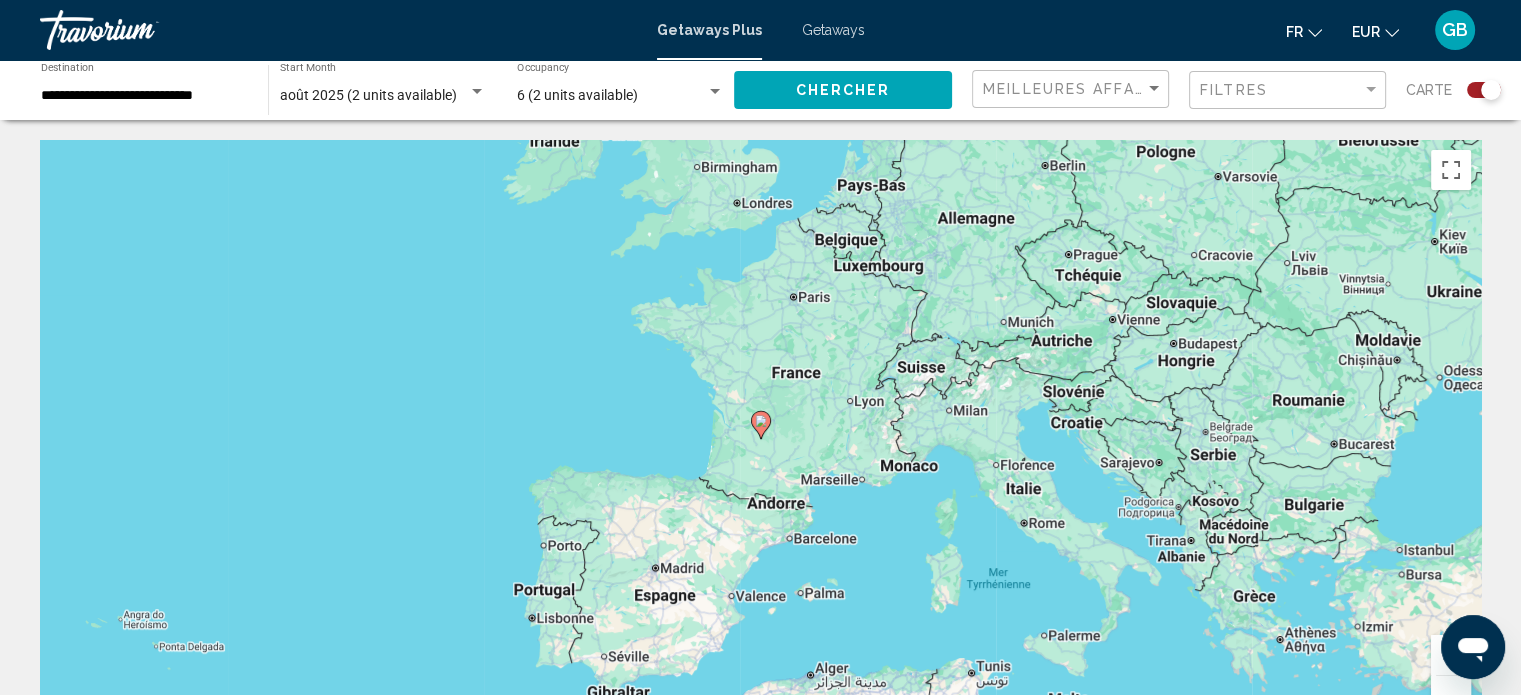 click on "Getaways" at bounding box center [833, 30] 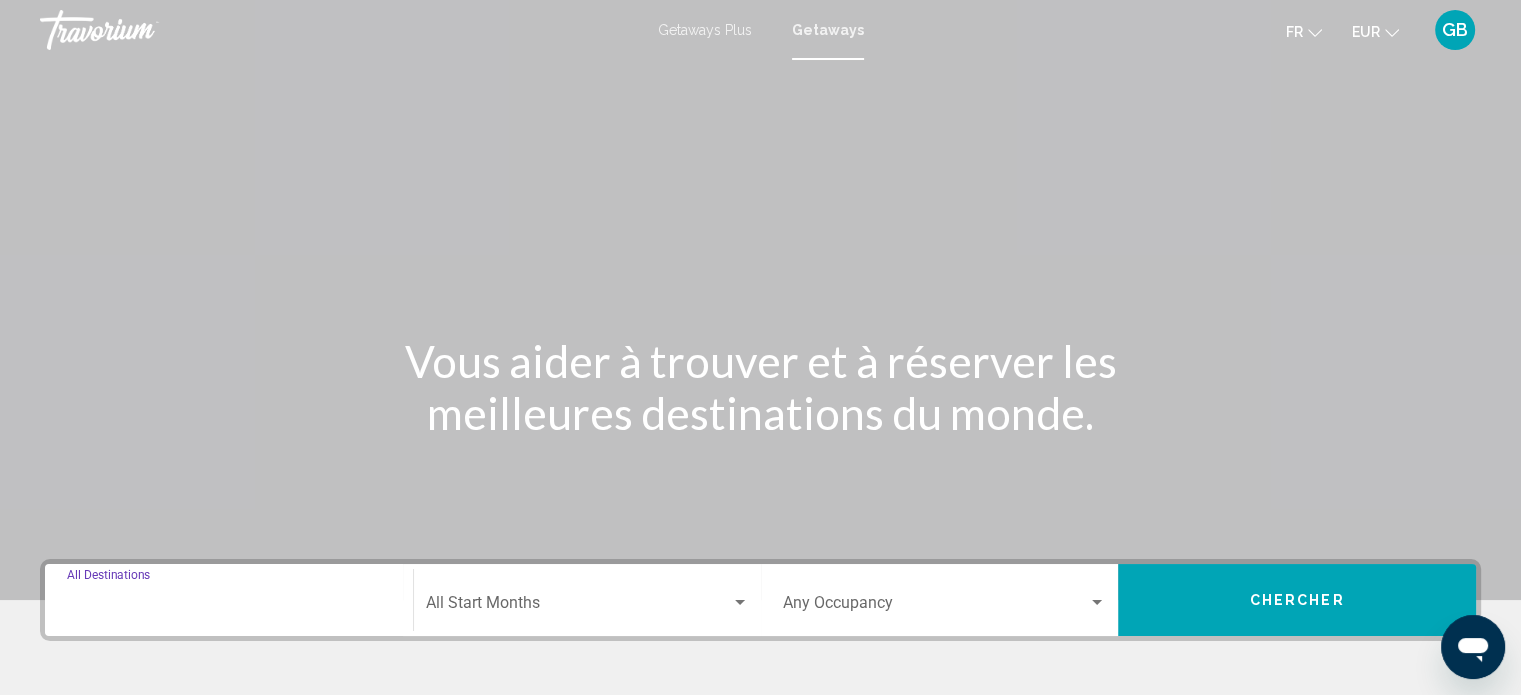 click on "Destination All Destinations" at bounding box center [229, 607] 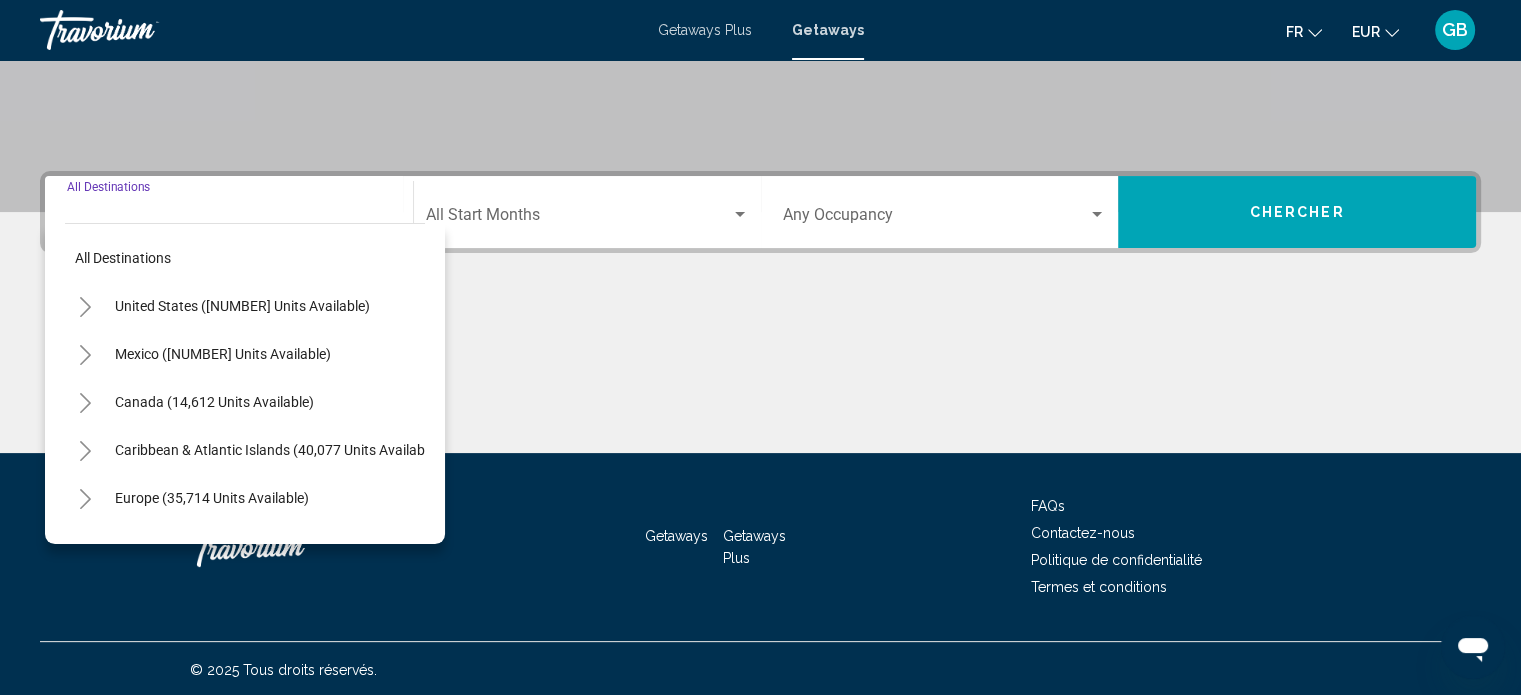 scroll, scrollTop: 390, scrollLeft: 0, axis: vertical 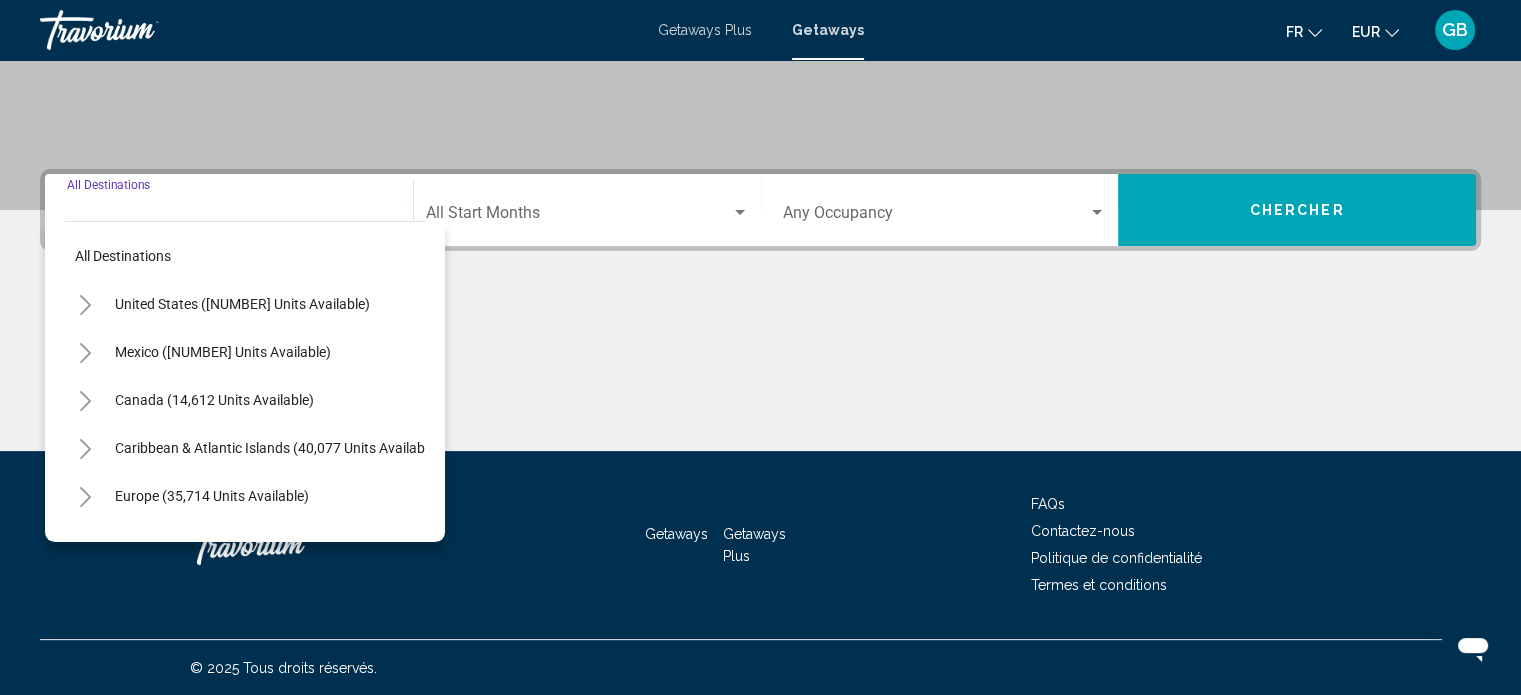 click 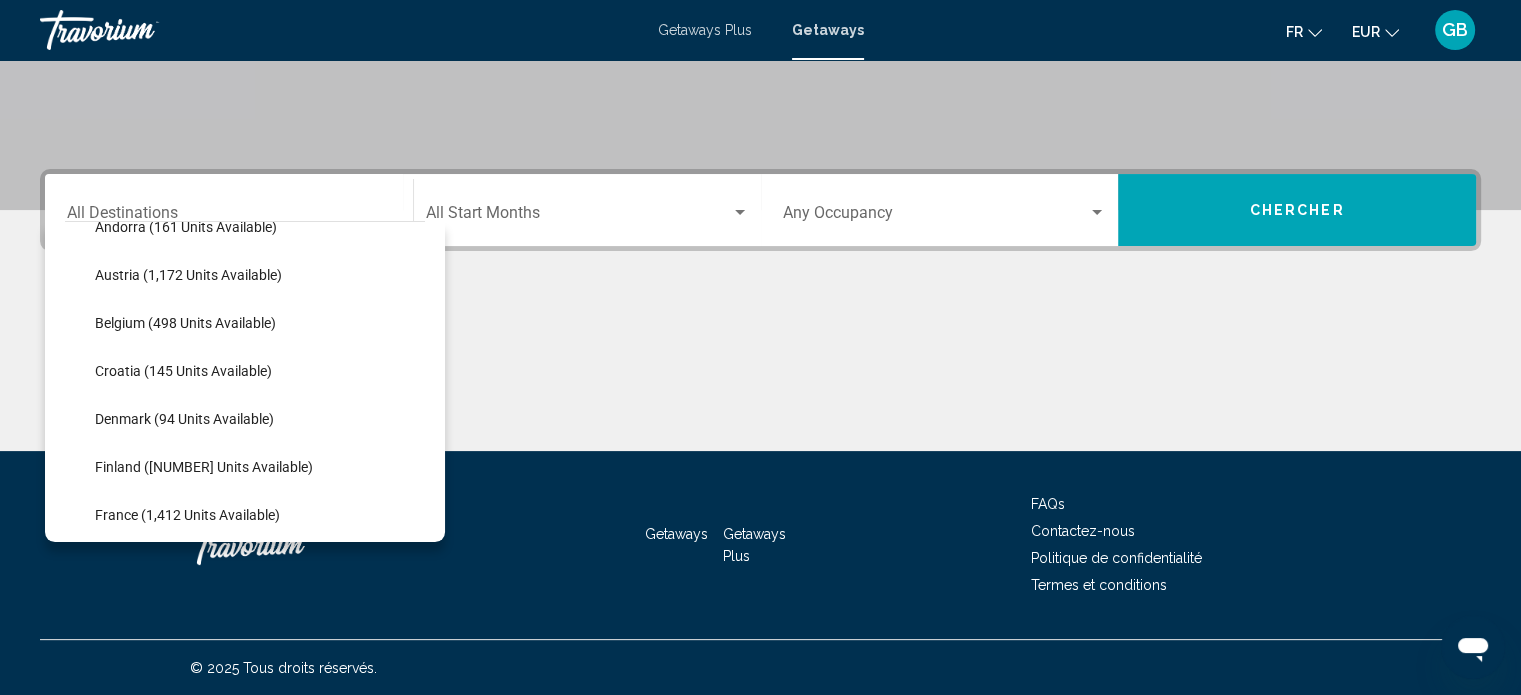 scroll, scrollTop: 328, scrollLeft: 0, axis: vertical 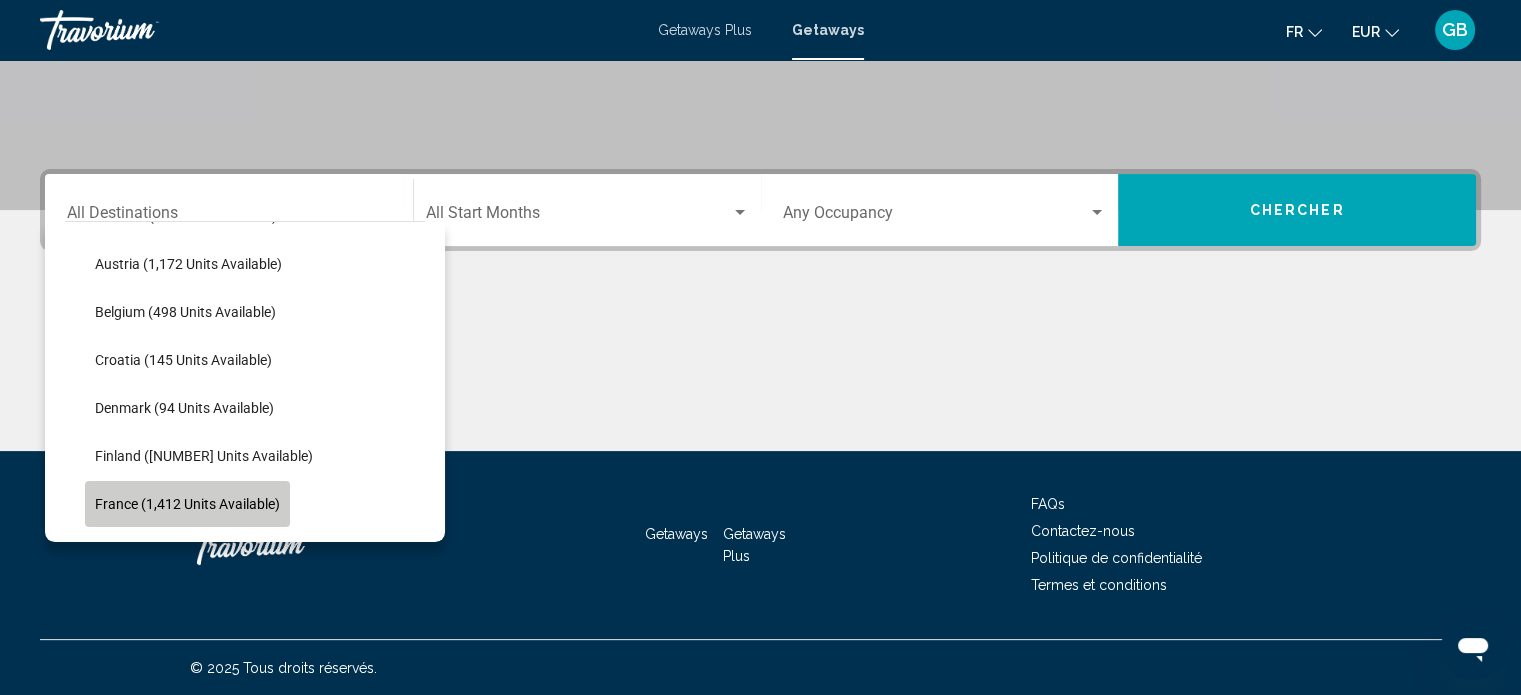 click on "France (1,412 units available)" 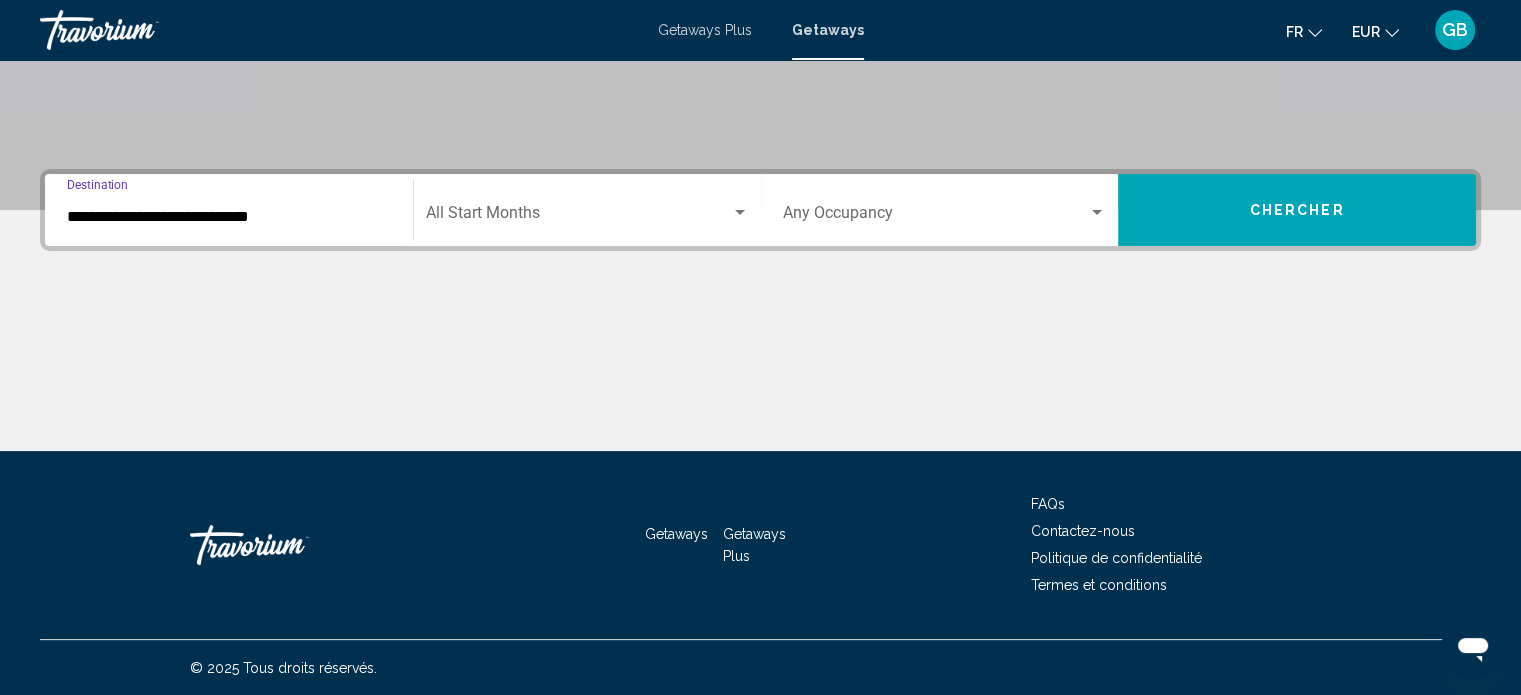 click at bounding box center (578, 217) 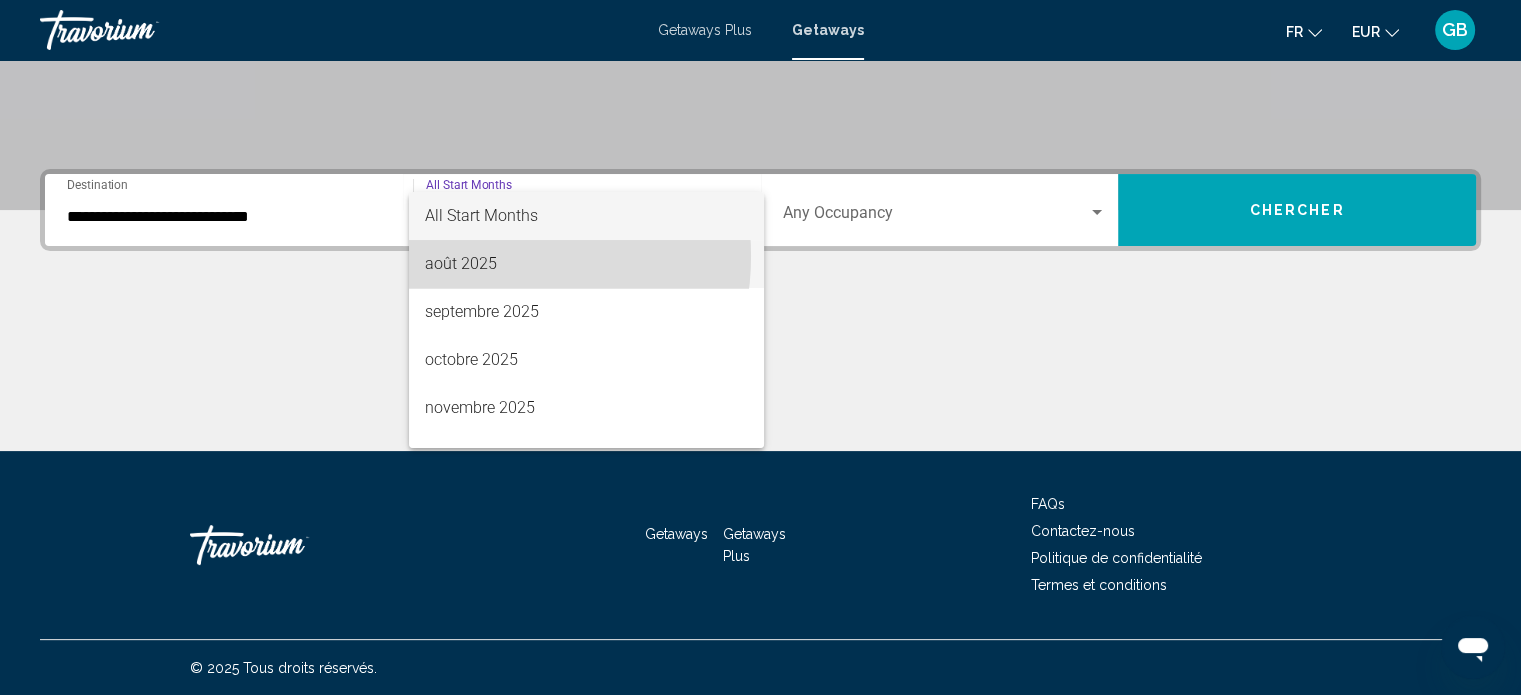click on "août 2025" at bounding box center [586, 264] 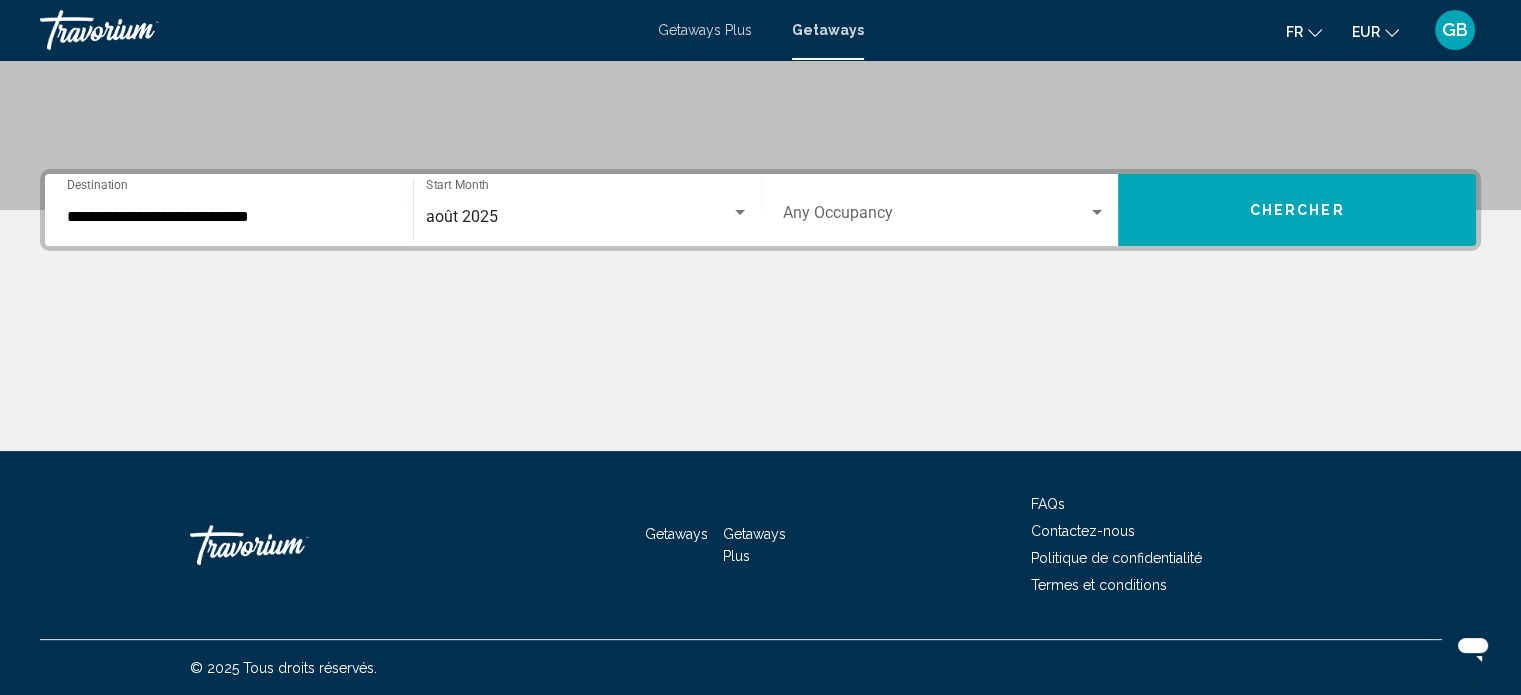 click on "Occupancy Any Occupancy" at bounding box center (945, 210) 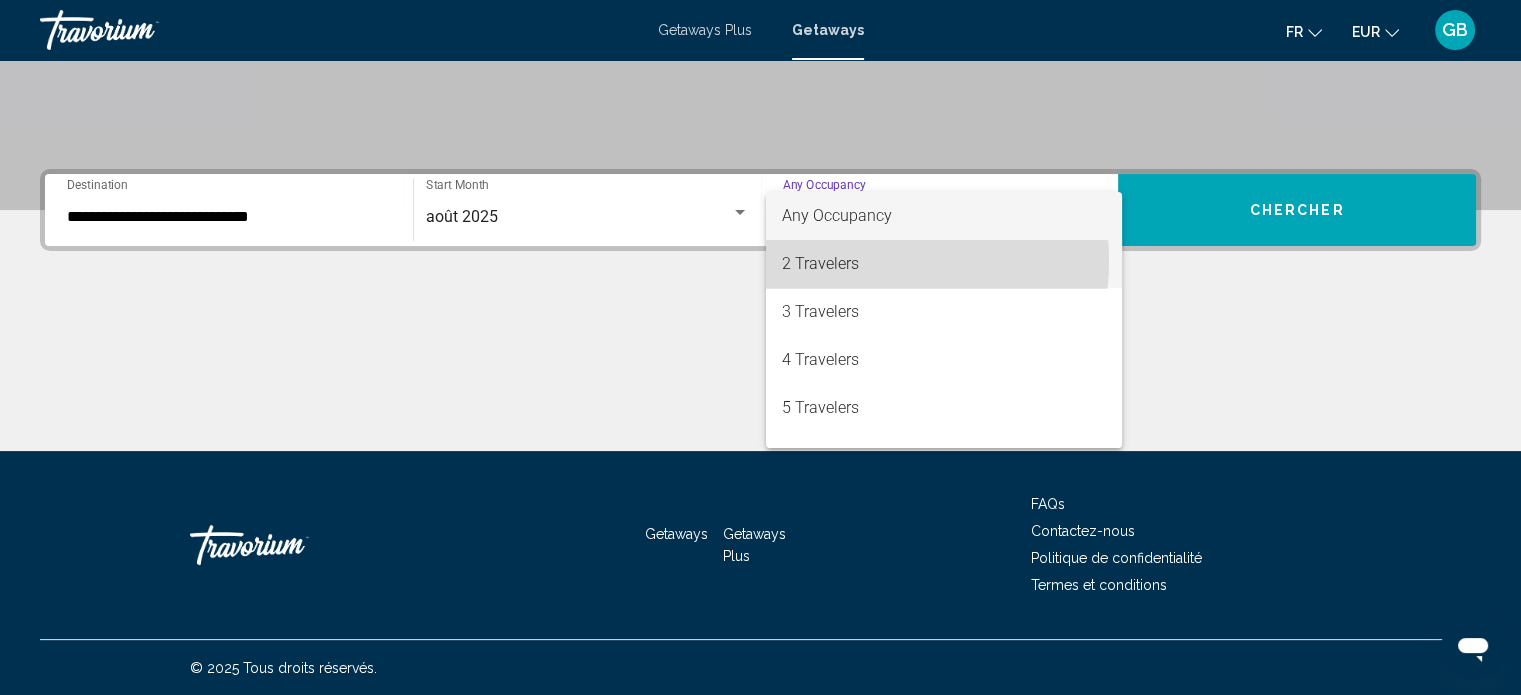 click on "2 Travelers" at bounding box center [944, 264] 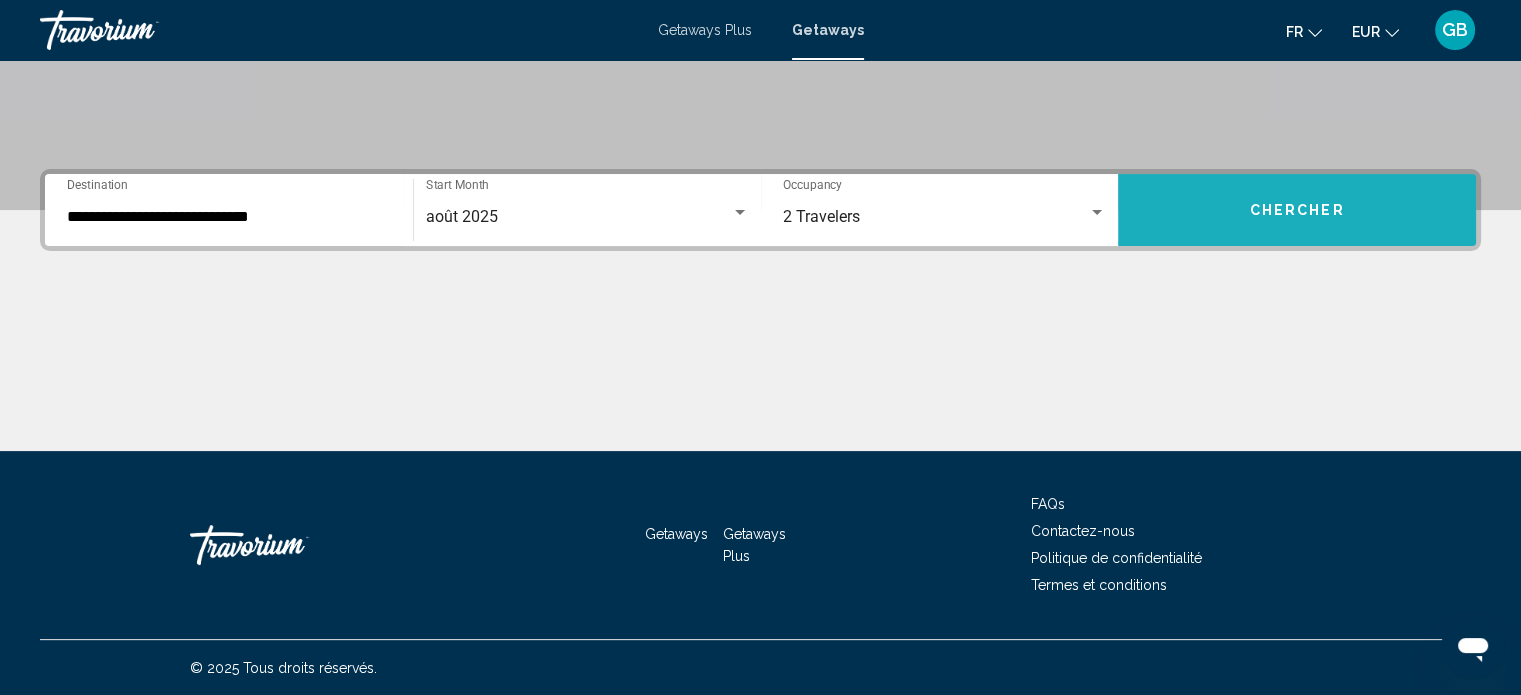 click on "Chercher" at bounding box center (1297, 211) 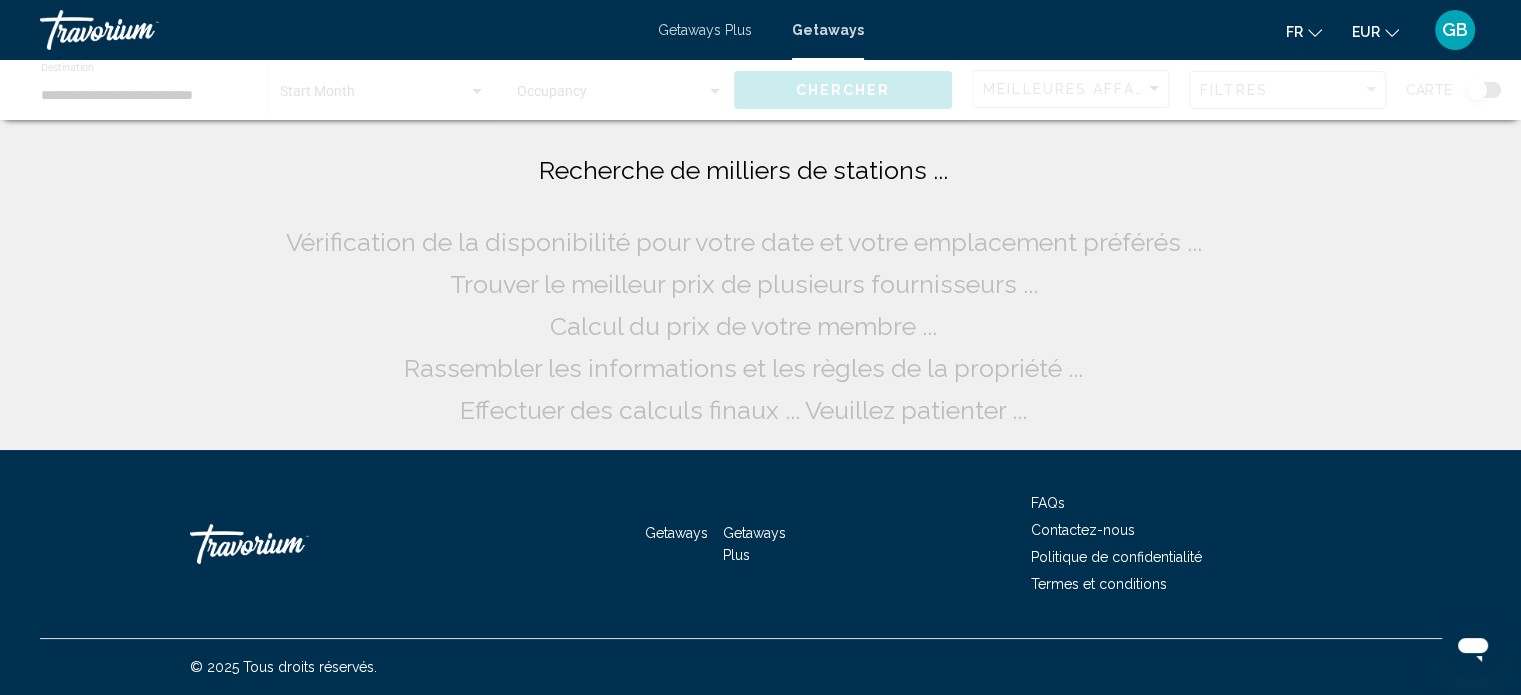scroll, scrollTop: 0, scrollLeft: 0, axis: both 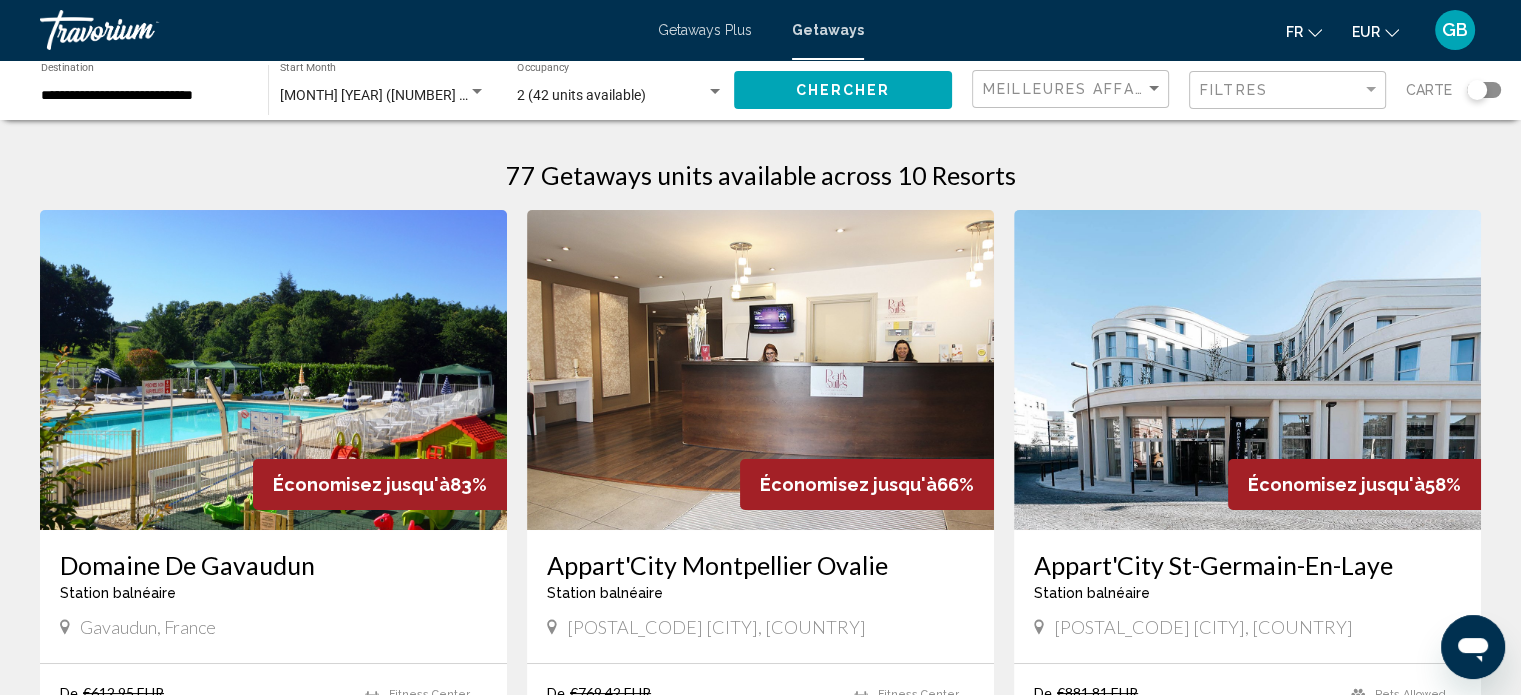 click on "**********" 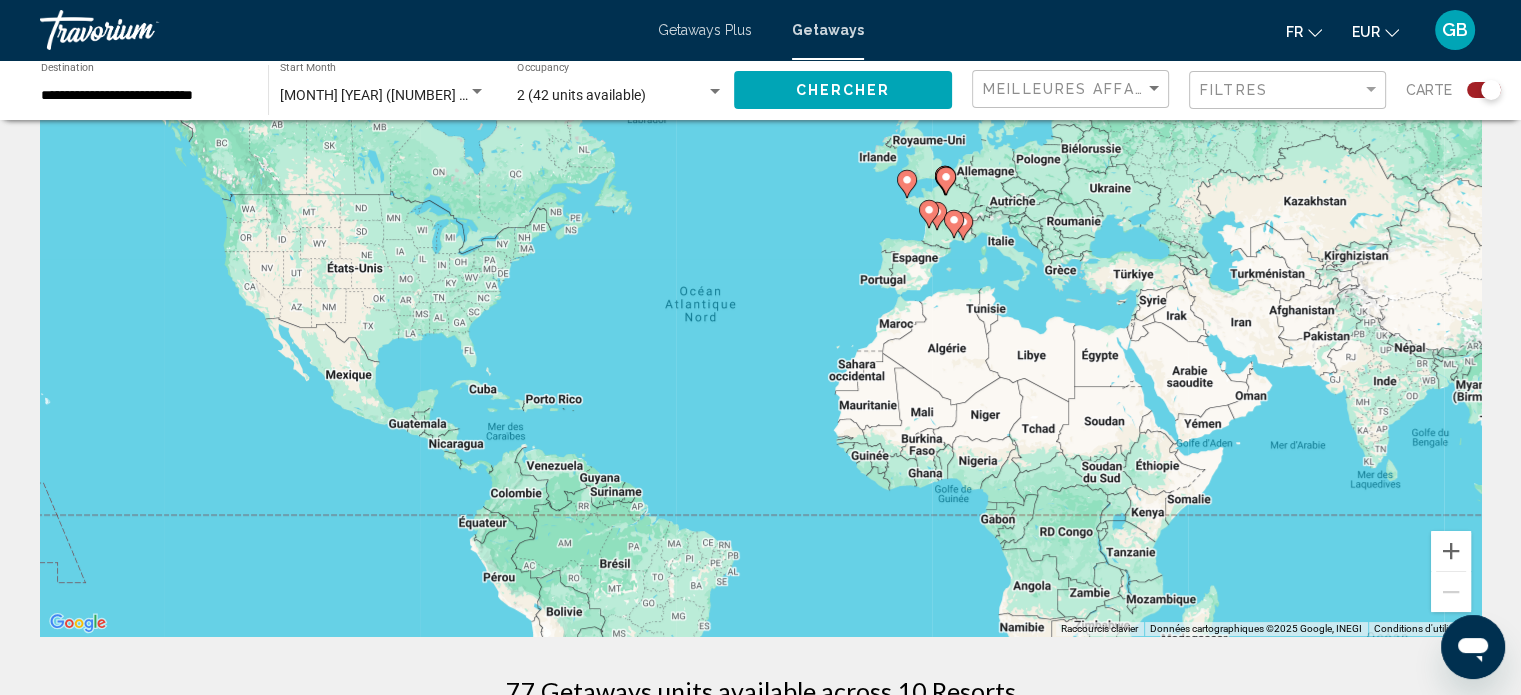 scroll, scrollTop: 100, scrollLeft: 0, axis: vertical 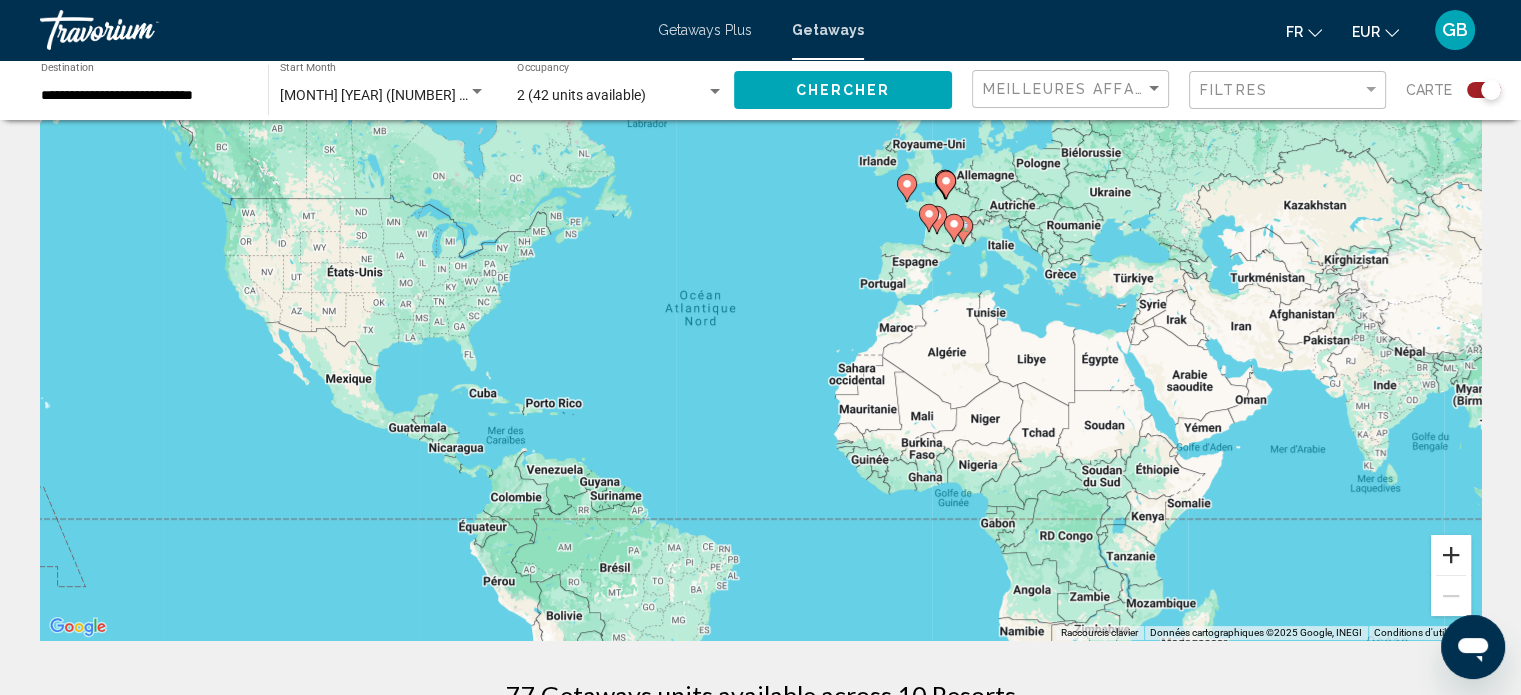 click at bounding box center (1451, 555) 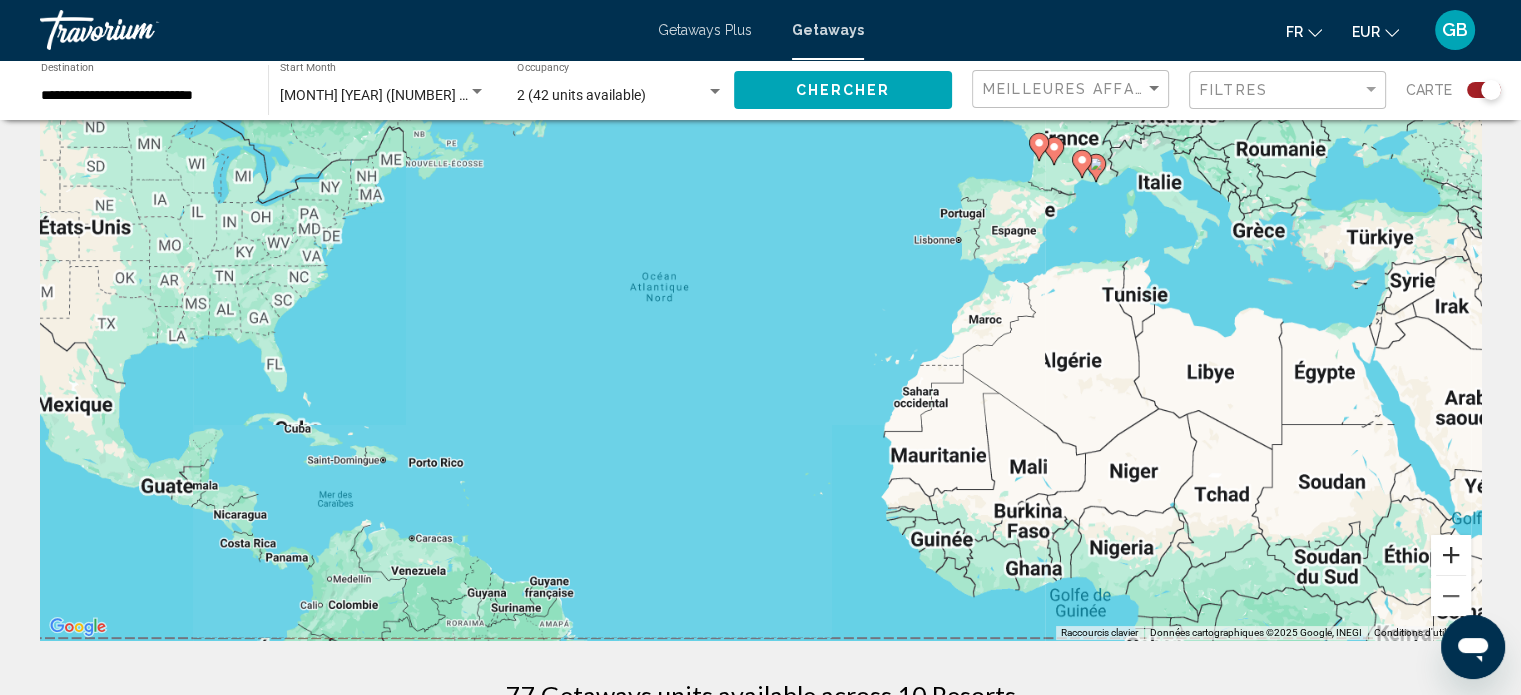 click at bounding box center (1451, 555) 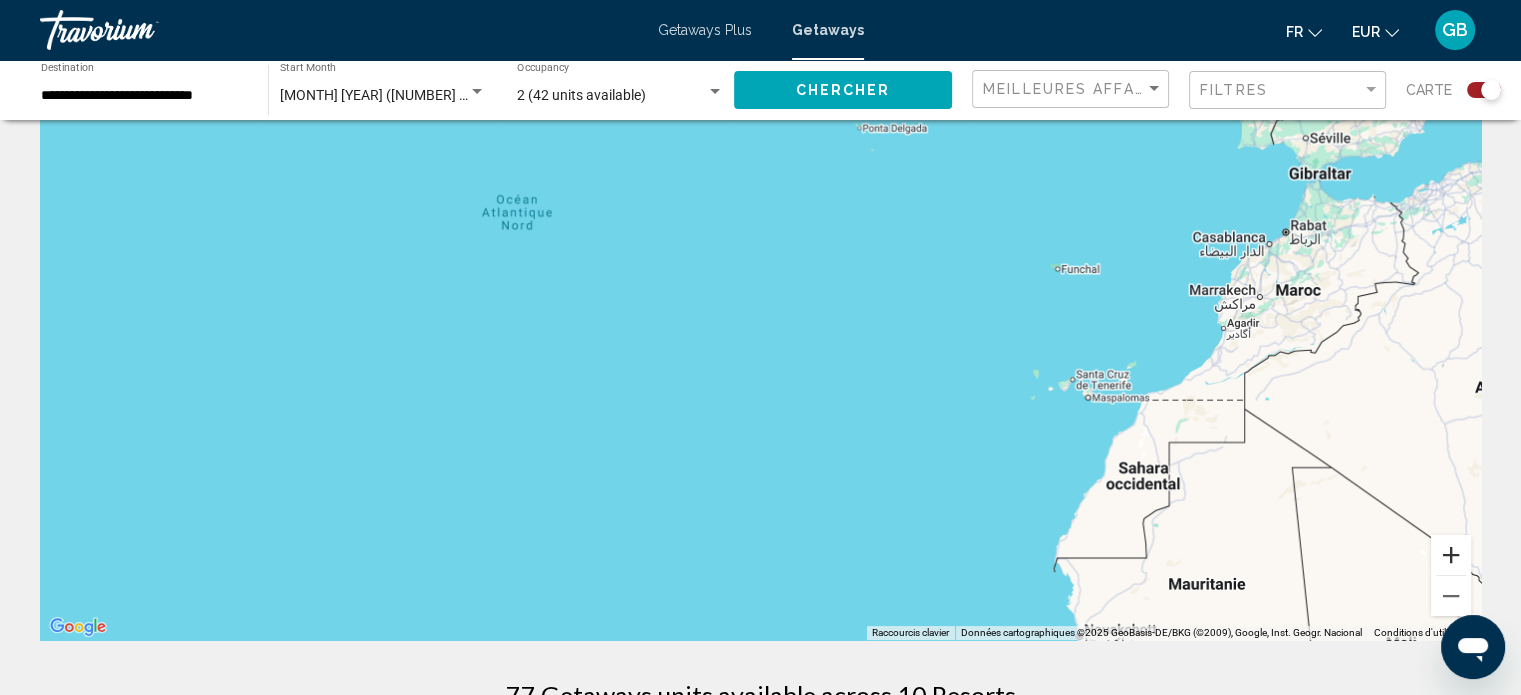 click at bounding box center (1451, 555) 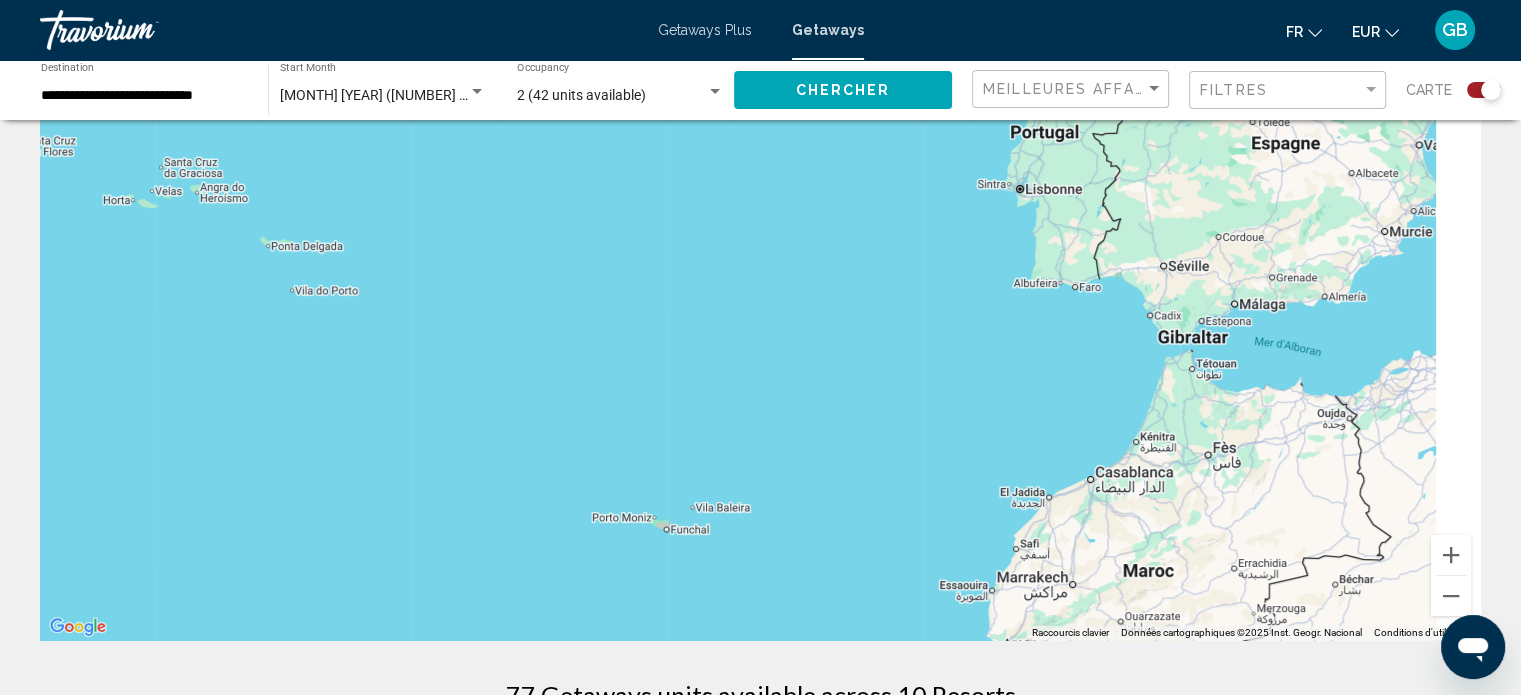 drag, startPoint x: 1352, startPoint y: 419, endPoint x: 447, endPoint y: 742, distance: 960.9131 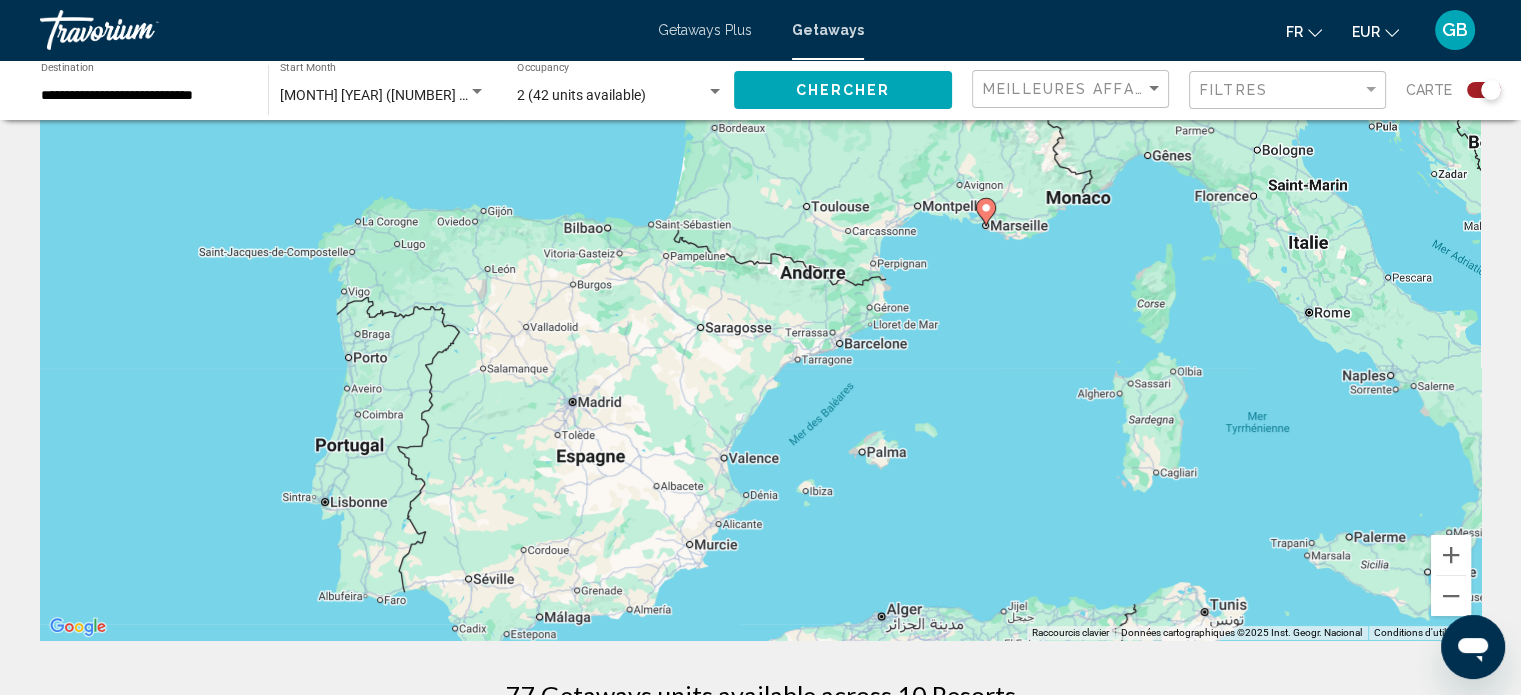 drag, startPoint x: 779, startPoint y: 120, endPoint x: 745, endPoint y: 471, distance: 352.64288 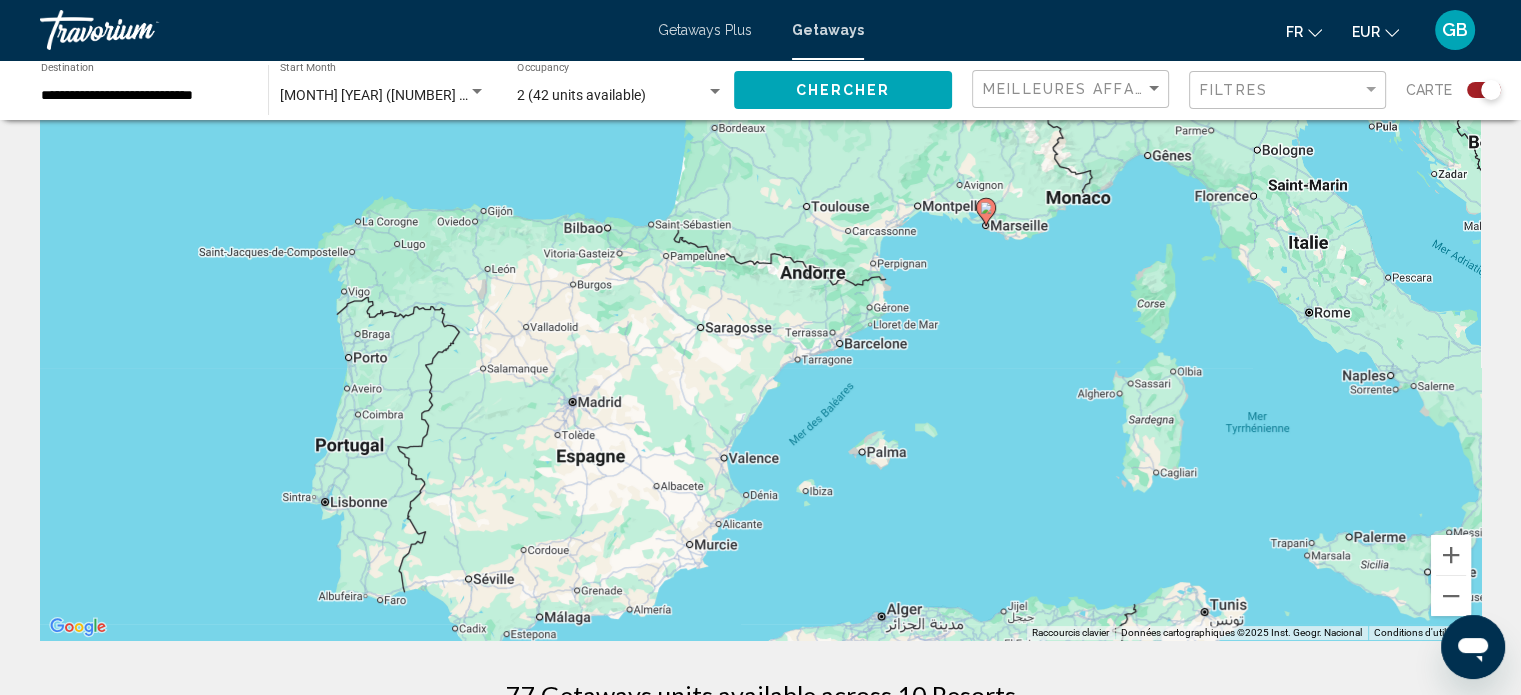 click on "Pour activer le glissement avec le clavier, appuyez sur Alt+Entrée. Une fois ce mode activé, utilisez les touches fléchées pour déplacer le repère. Pour valider le déplacement, appuyez sur Entrée. Pour annuler, appuyez sur Échap." at bounding box center [760, 340] 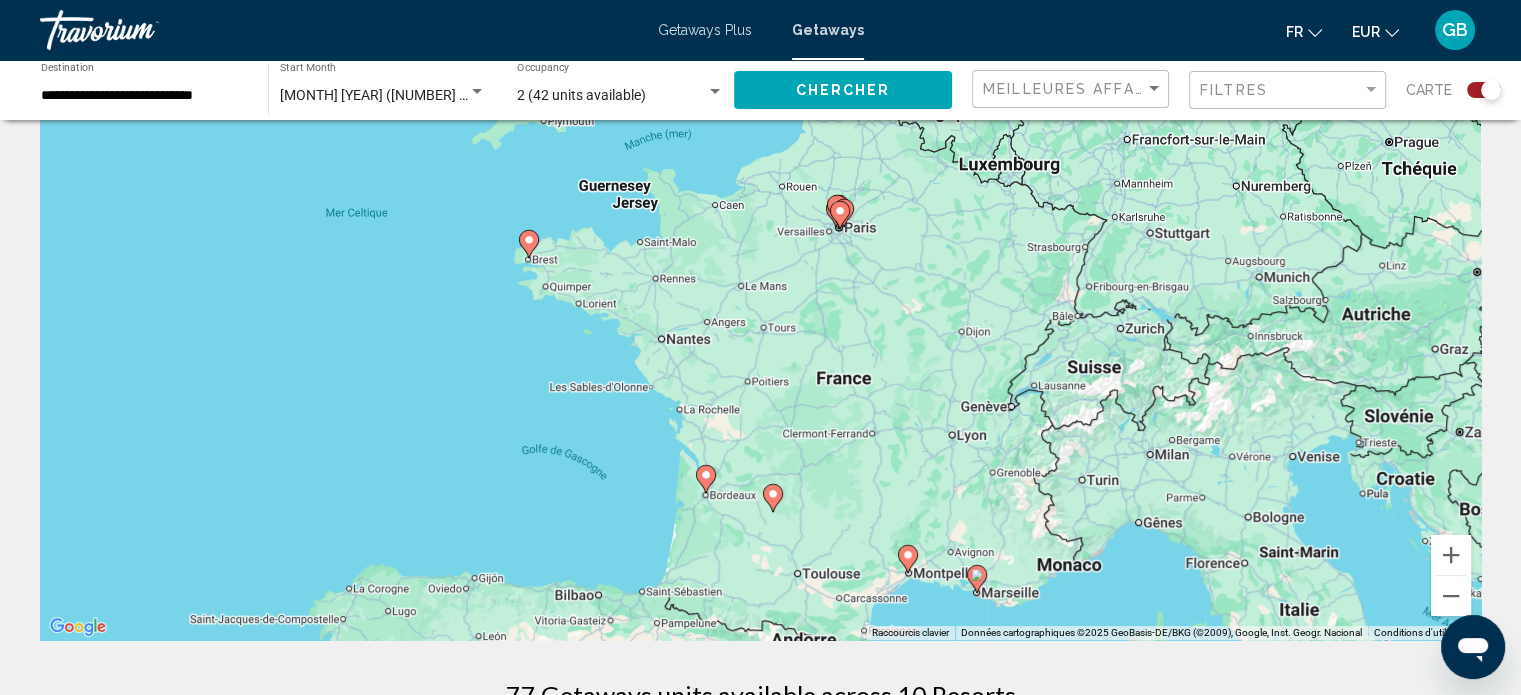 drag, startPoint x: 753, startPoint y: 260, endPoint x: 804, endPoint y: 533, distance: 277.72287 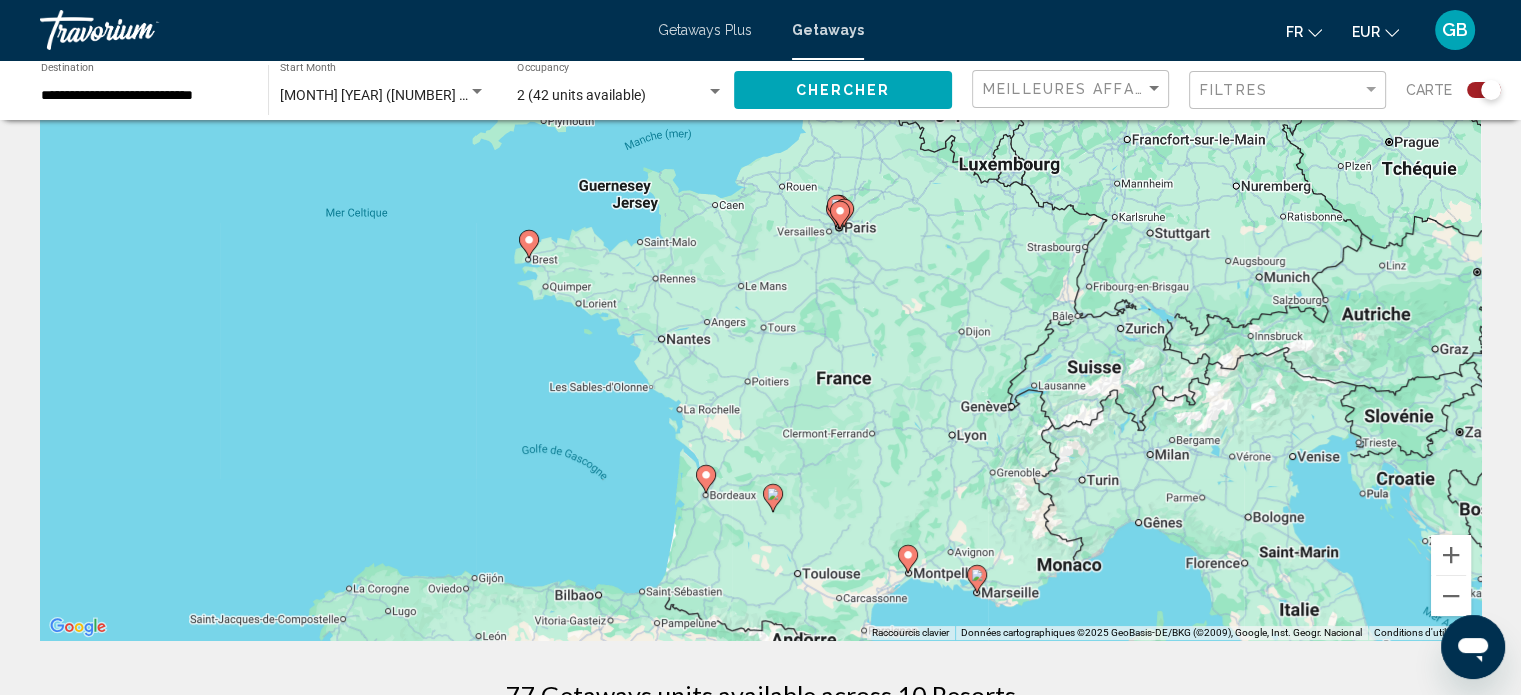 click on "Pour activer le glissement avec le clavier, appuyez sur Alt+Entrée. Une fois ce mode activé, utilisez les touches fléchées pour déplacer le repère. Pour valider le déplacement, appuyez sur Entrée. Pour annuler, appuyez sur Échap." at bounding box center [760, 340] 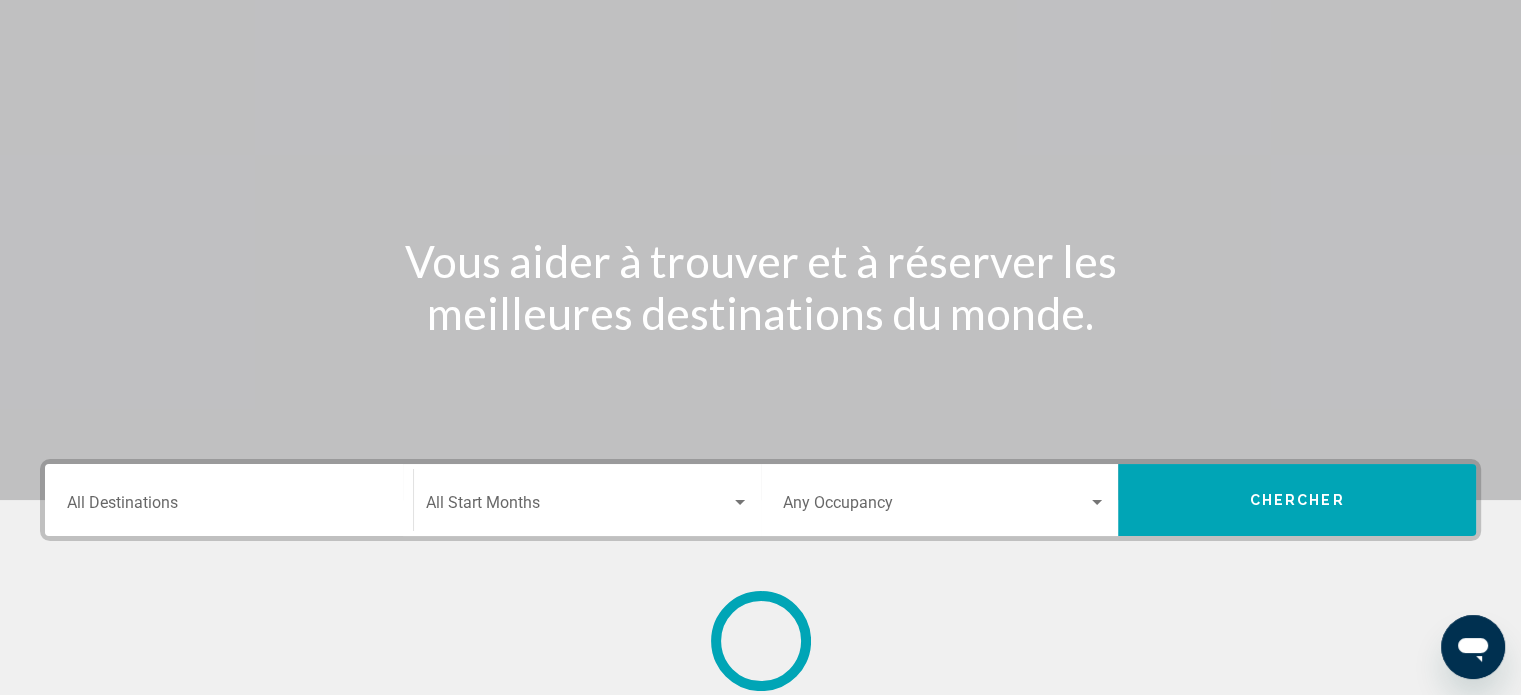 scroll, scrollTop: 0, scrollLeft: 0, axis: both 